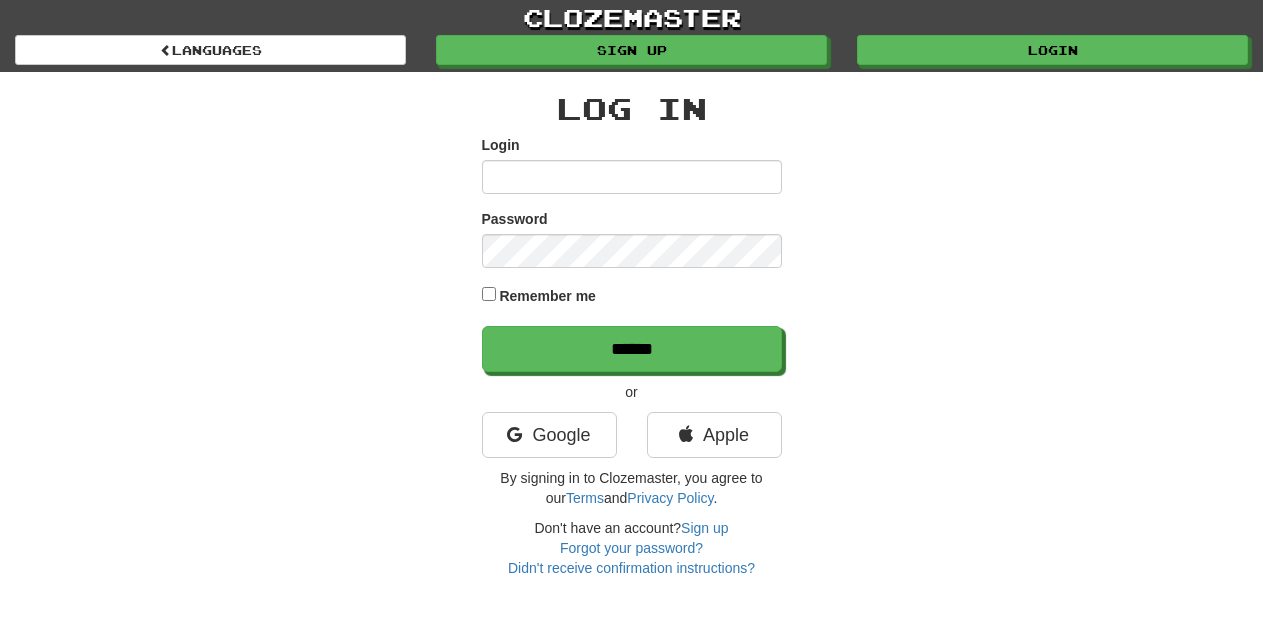 scroll, scrollTop: 0, scrollLeft: 0, axis: both 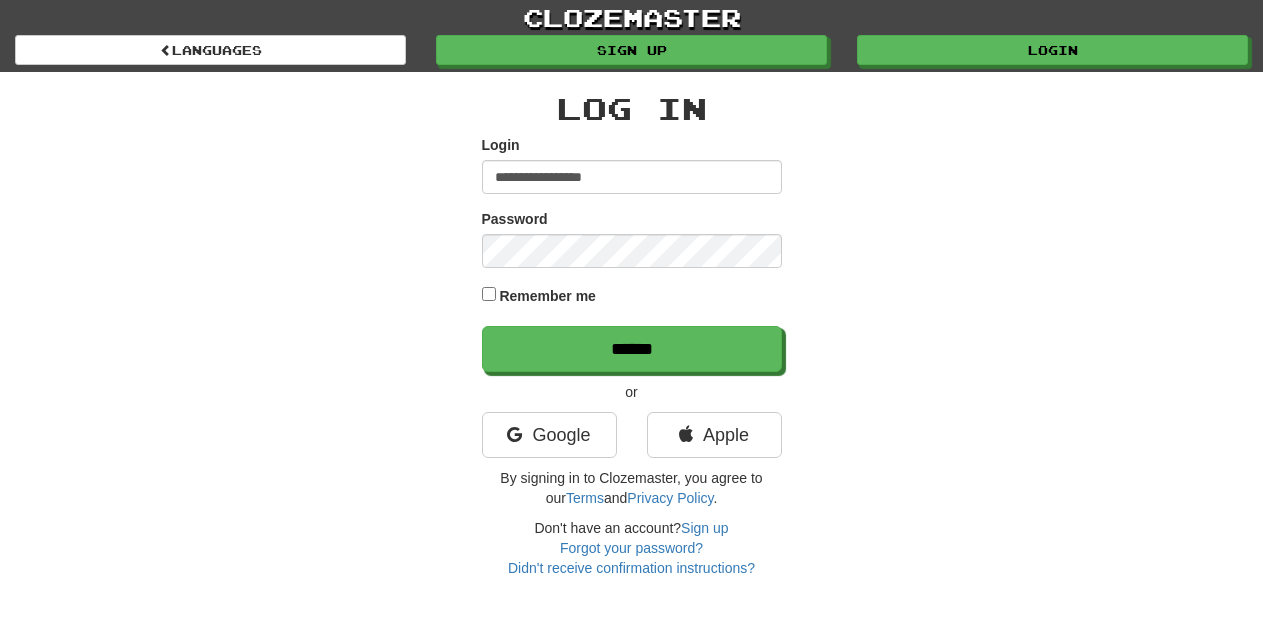 type on "**********" 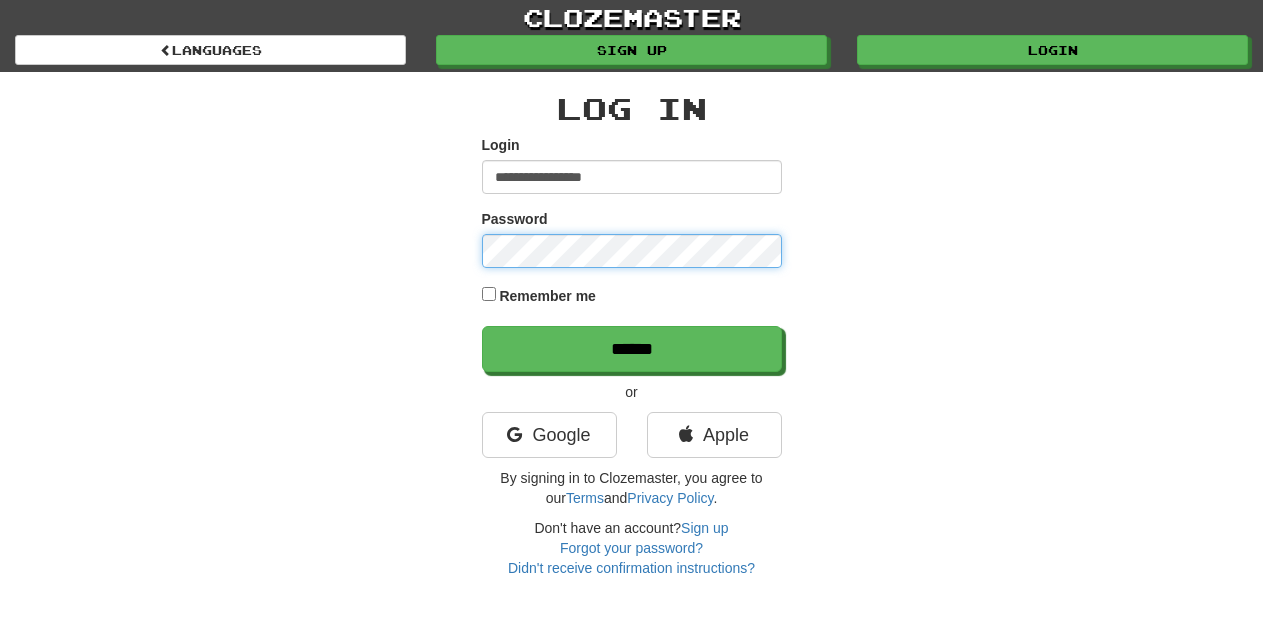 click on "******" at bounding box center (632, 349) 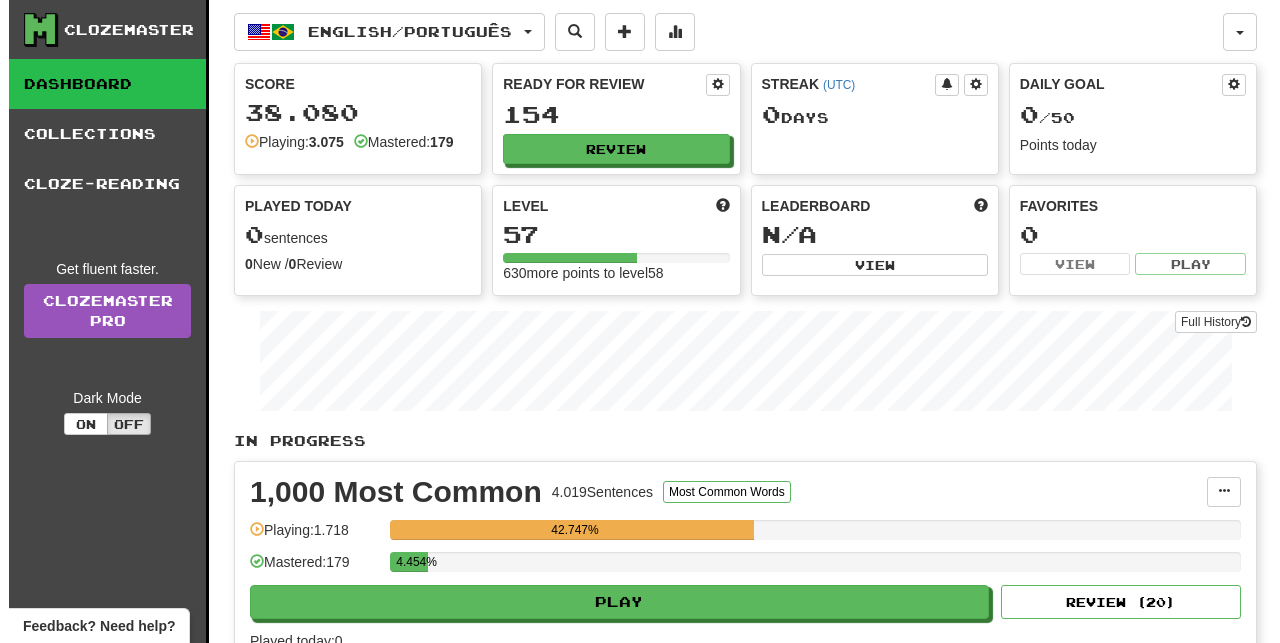 scroll, scrollTop: 0, scrollLeft: 0, axis: both 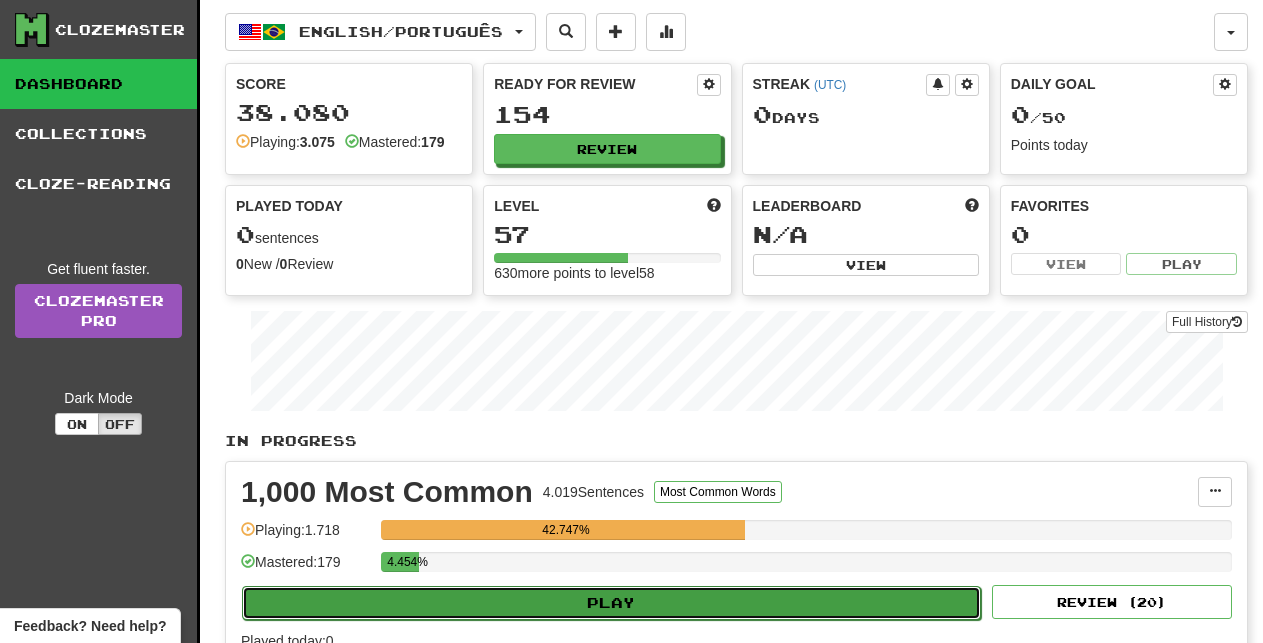 click on "Play" at bounding box center [611, 603] 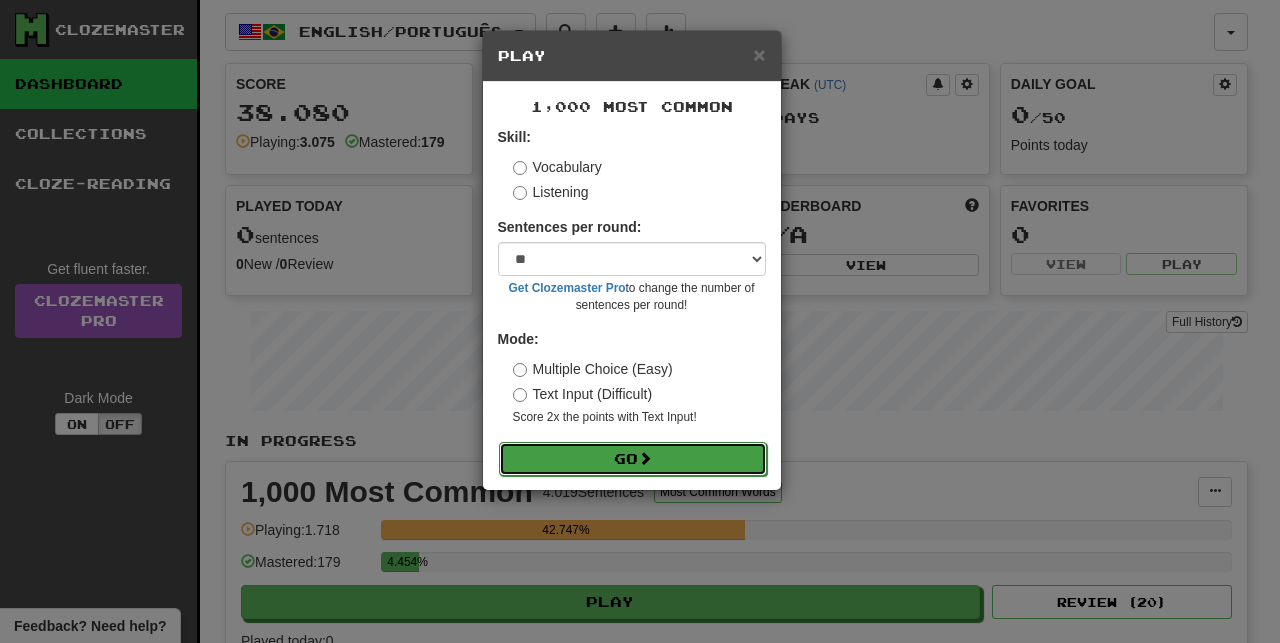 click on "Go" at bounding box center (633, 459) 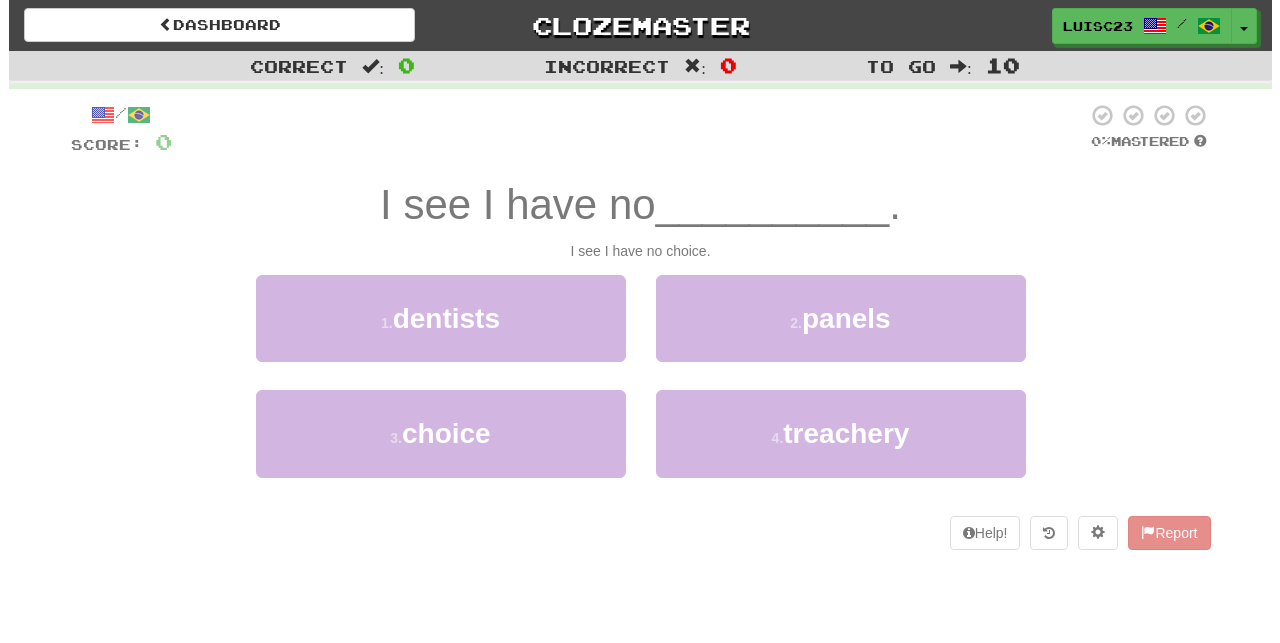 scroll, scrollTop: 0, scrollLeft: 0, axis: both 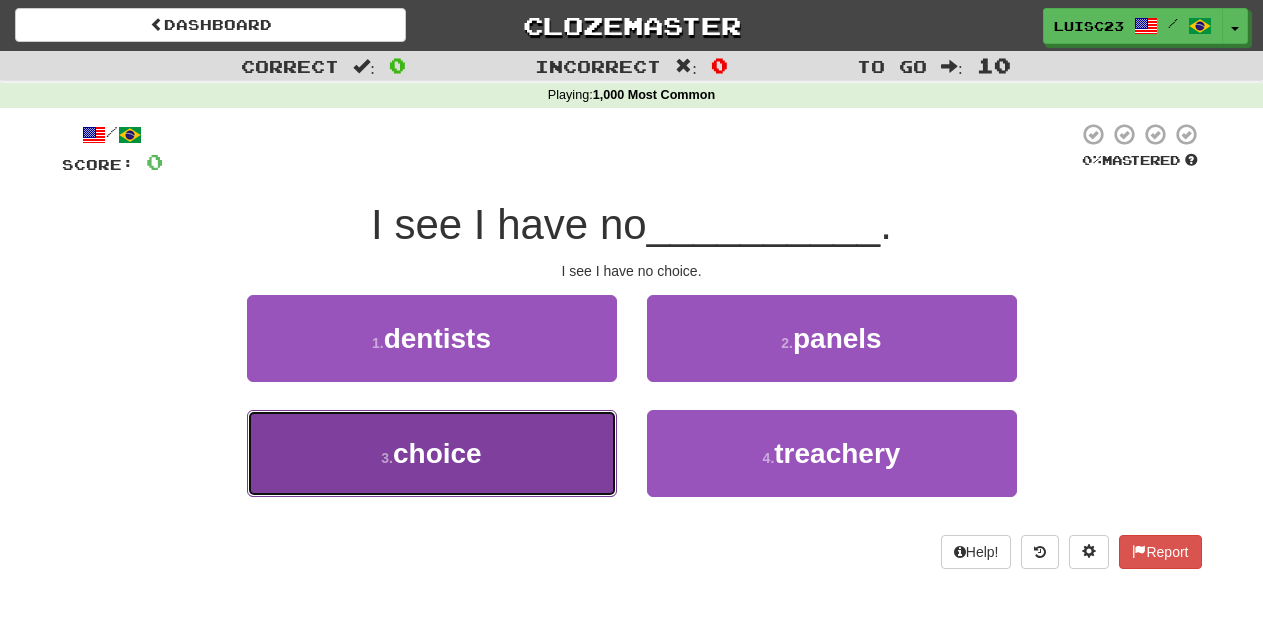 click on "3 .  choice" at bounding box center (432, 453) 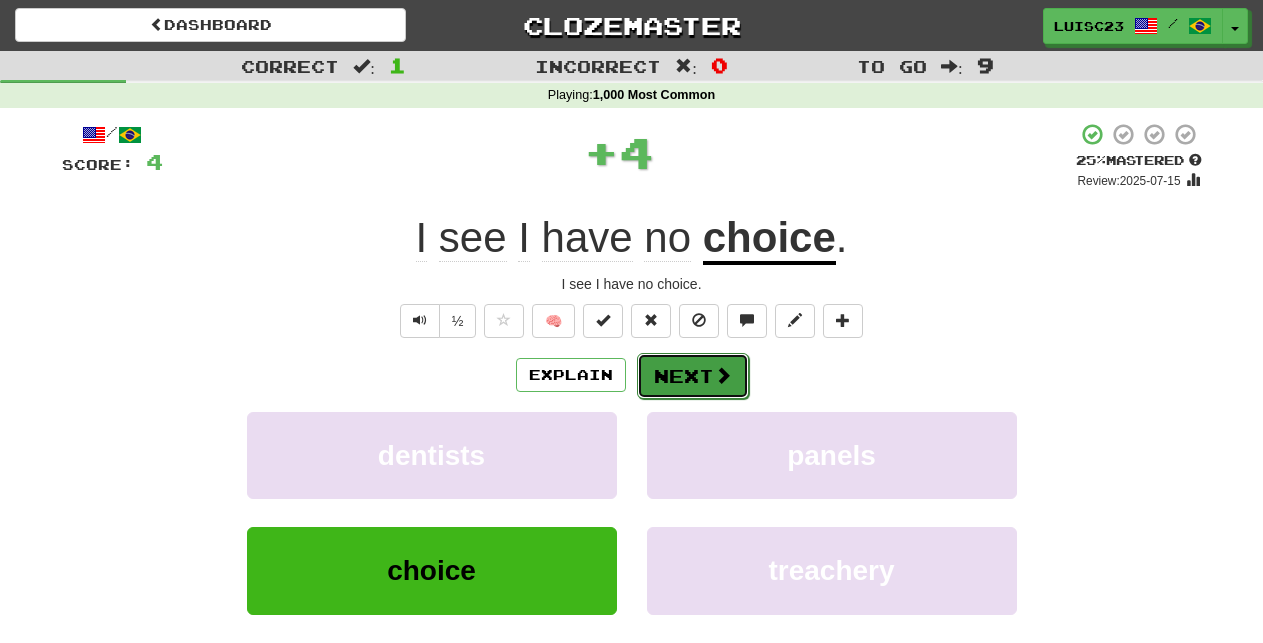 click on "Next" at bounding box center [693, 376] 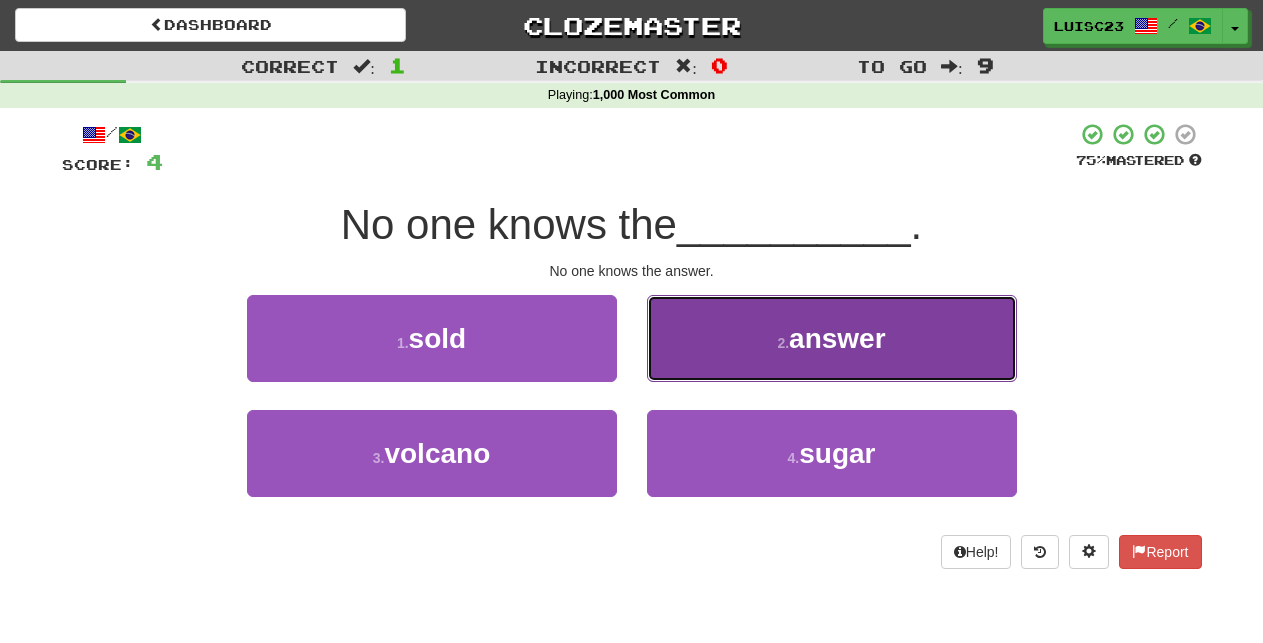 click on "2 .  answer" at bounding box center [832, 338] 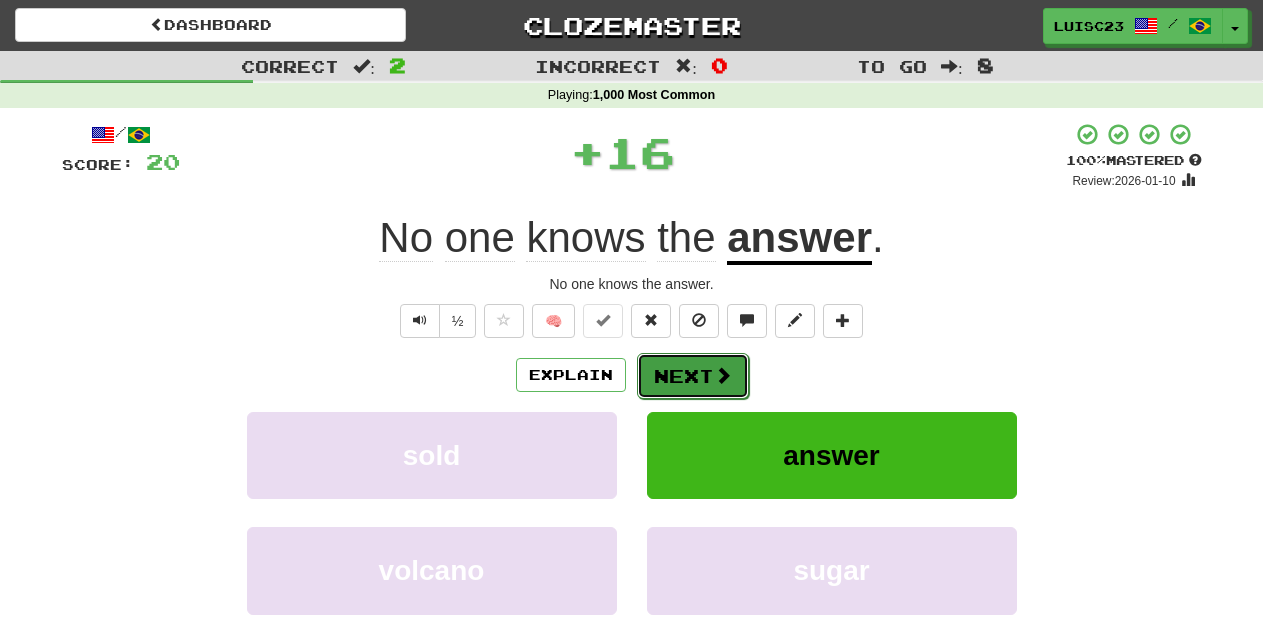 click on "Next" at bounding box center [693, 376] 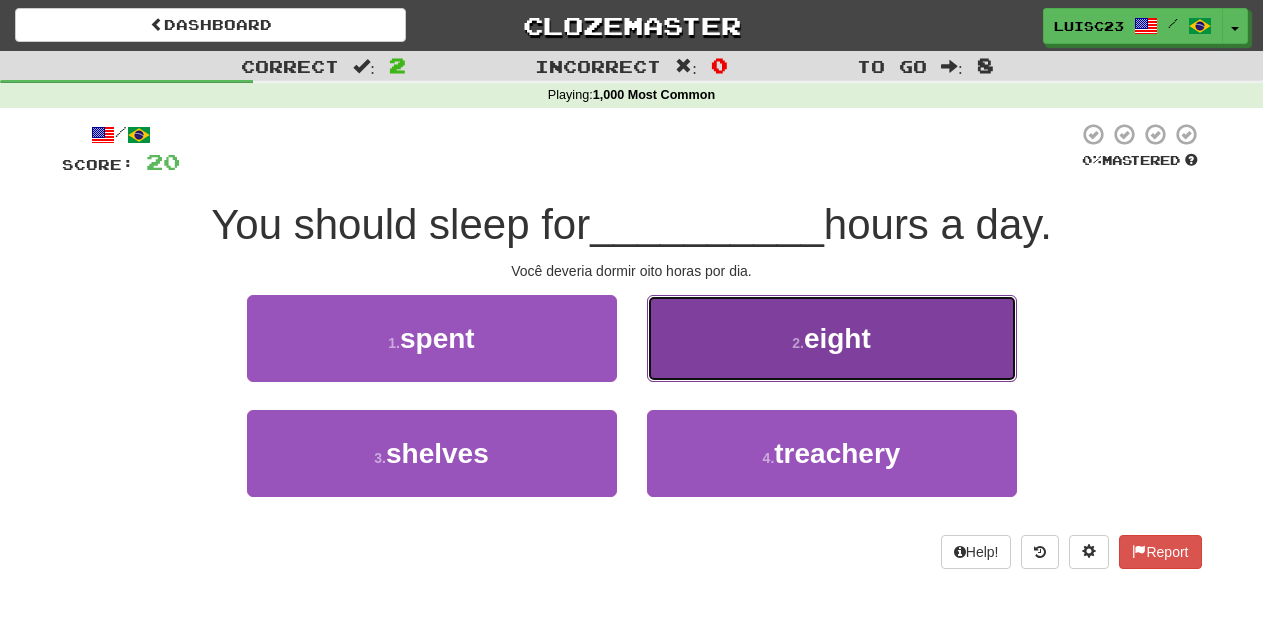 click on "2 .  eight" at bounding box center [832, 338] 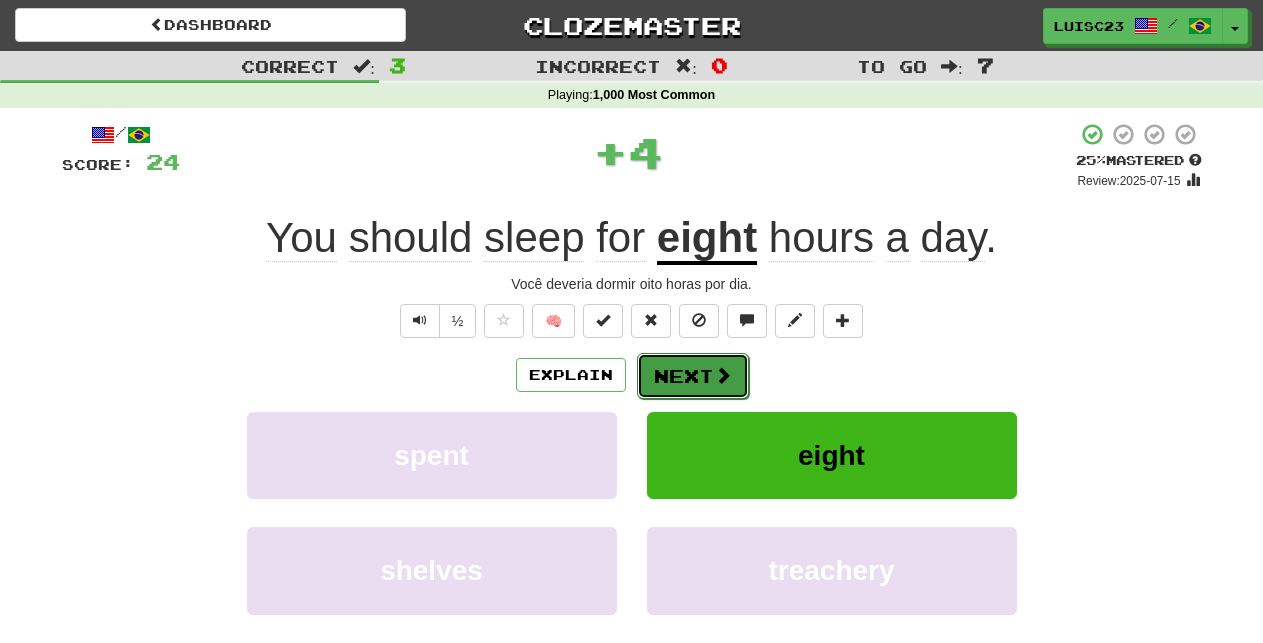 click on "Next" at bounding box center [693, 376] 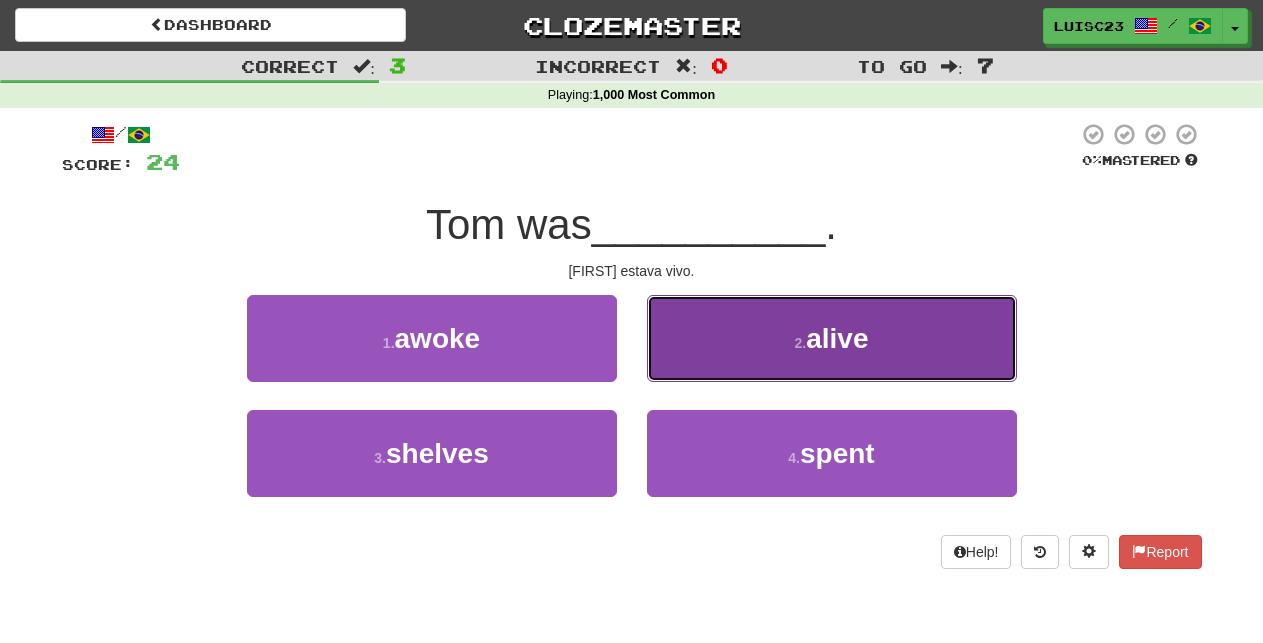 click on "2 .  alive" at bounding box center [832, 338] 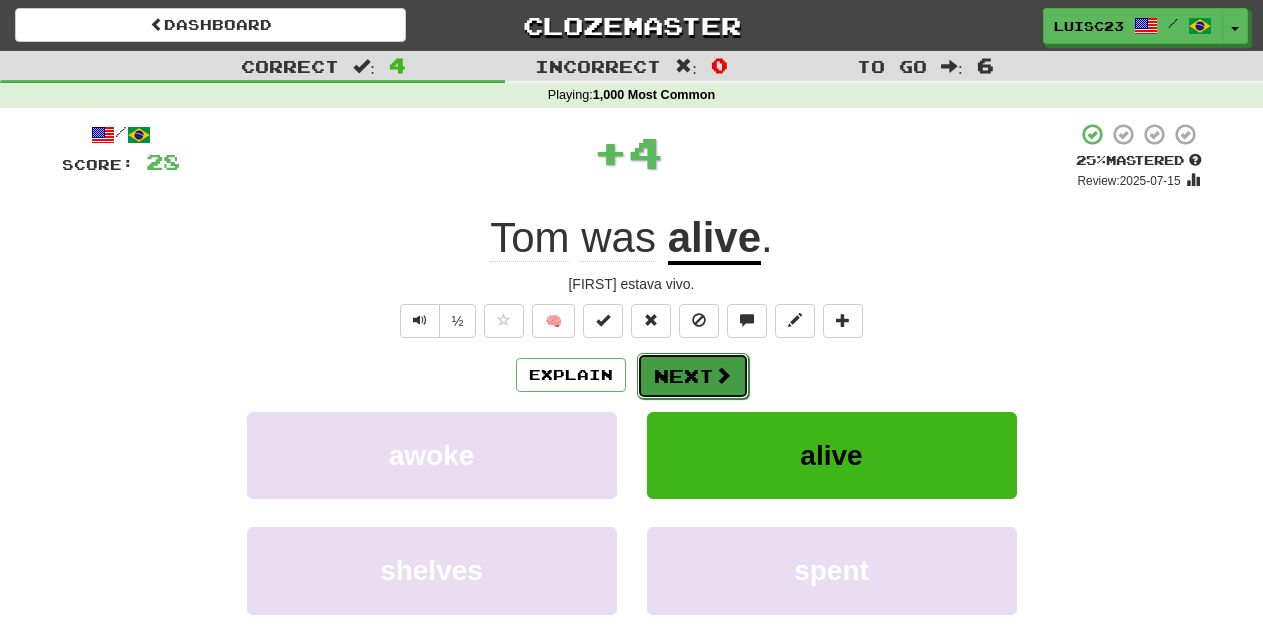 click on "Next" at bounding box center [693, 376] 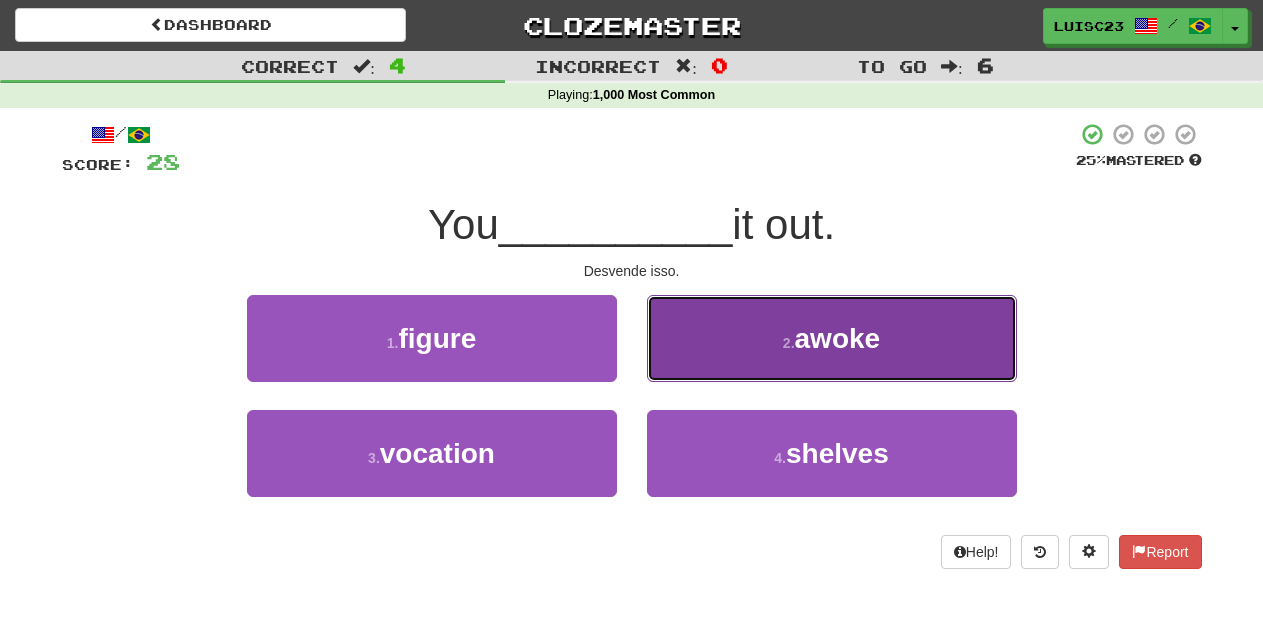 click on "2 .  awoke" at bounding box center (832, 338) 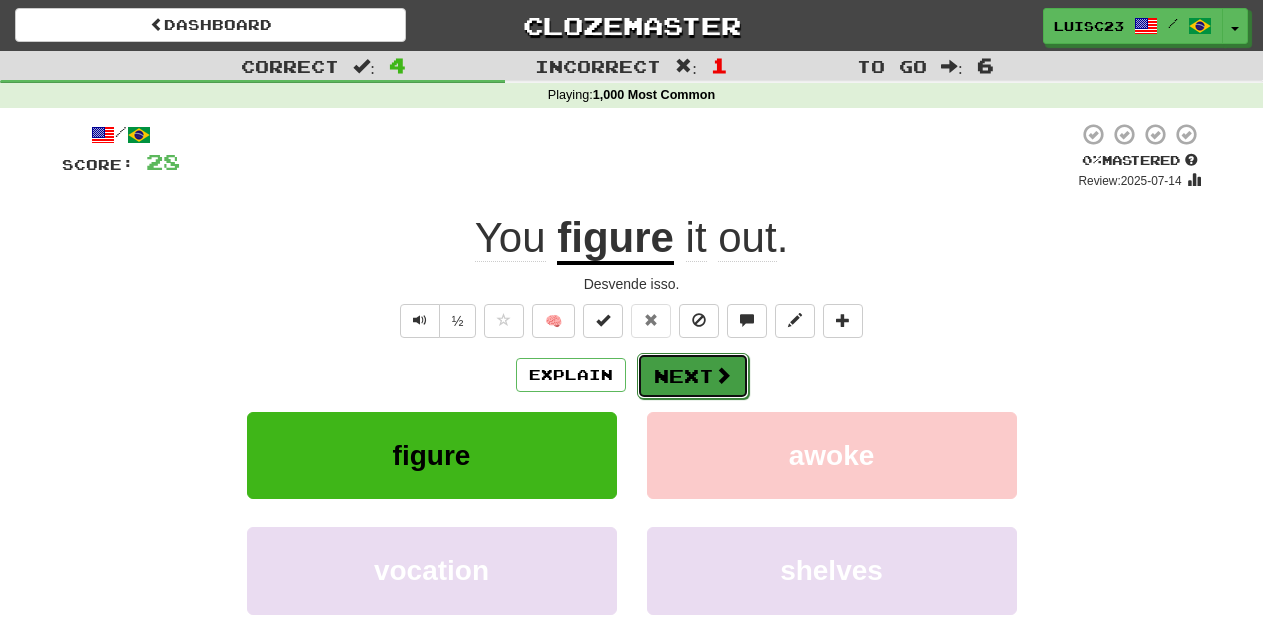 click on "Next" at bounding box center (693, 376) 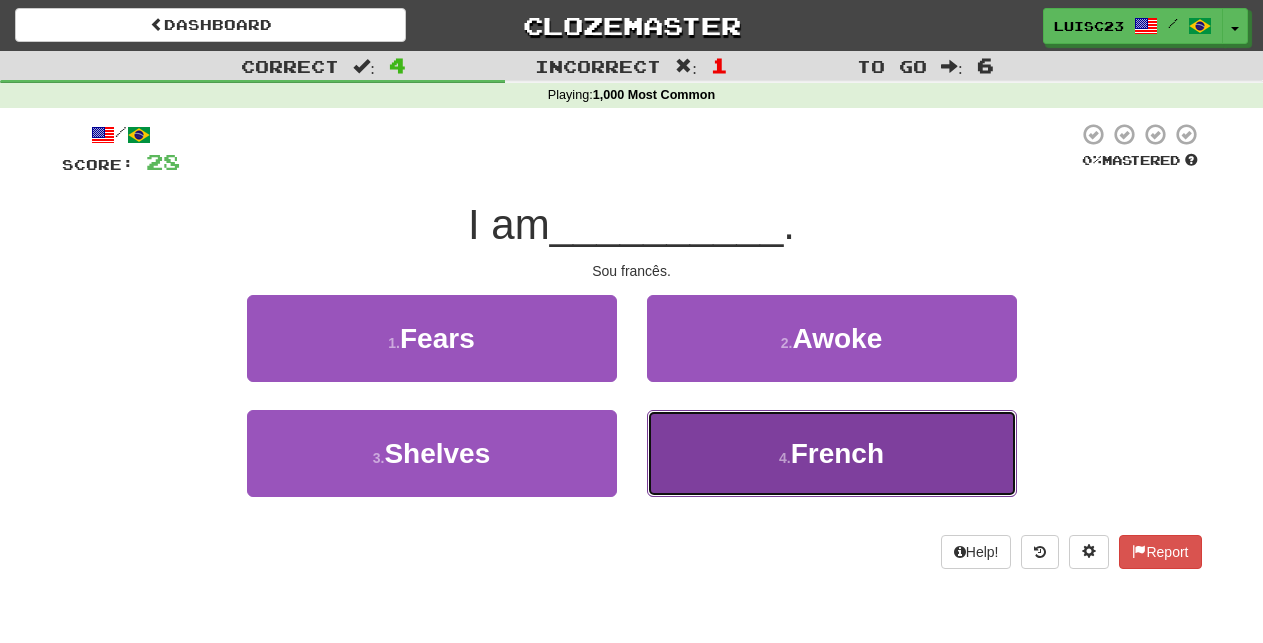 click on "4 .  French" at bounding box center (832, 453) 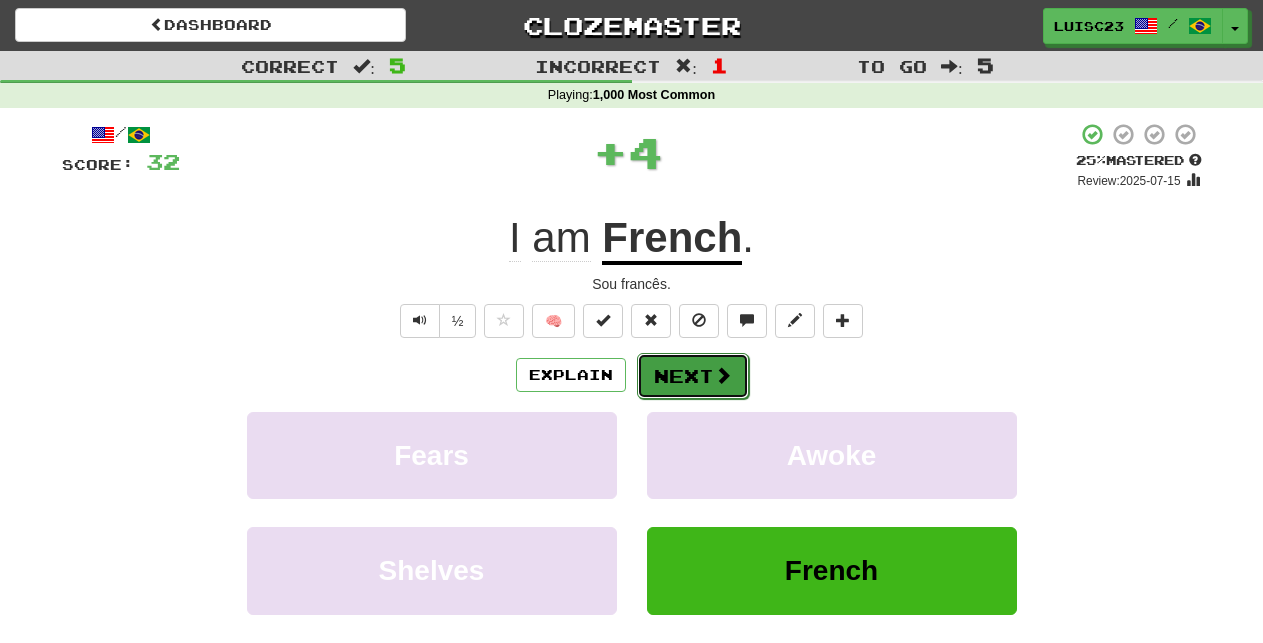 click on "Next" at bounding box center (693, 376) 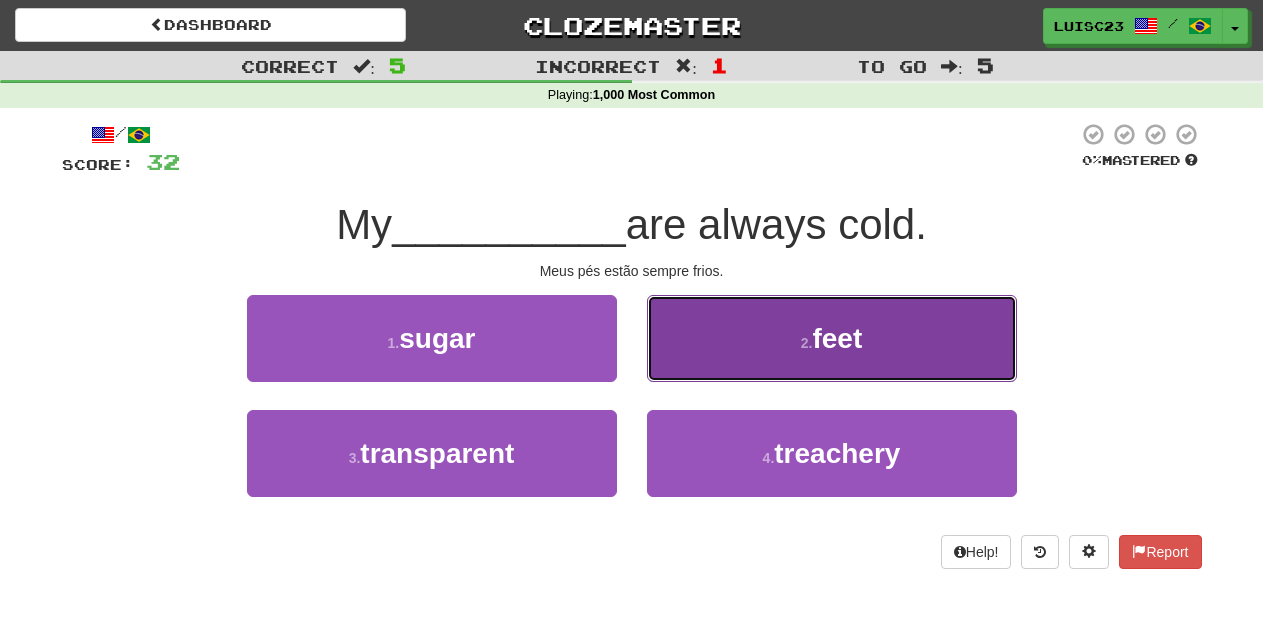 click on "2 .  feet" at bounding box center [832, 338] 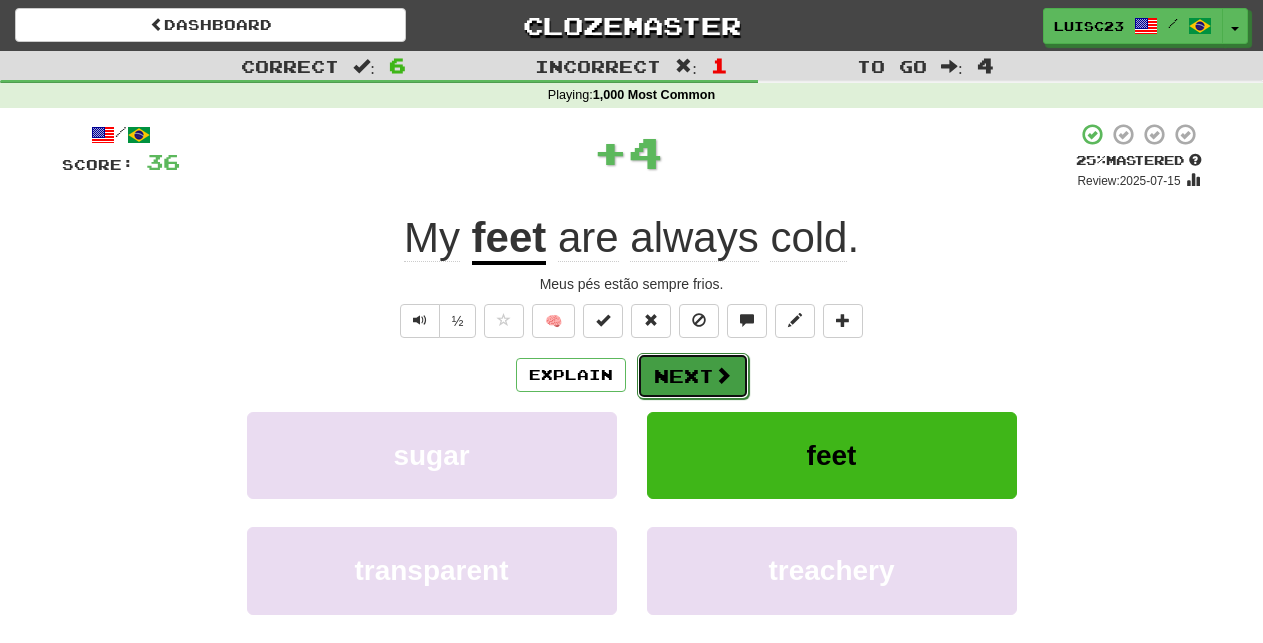 click on "Next" at bounding box center [693, 376] 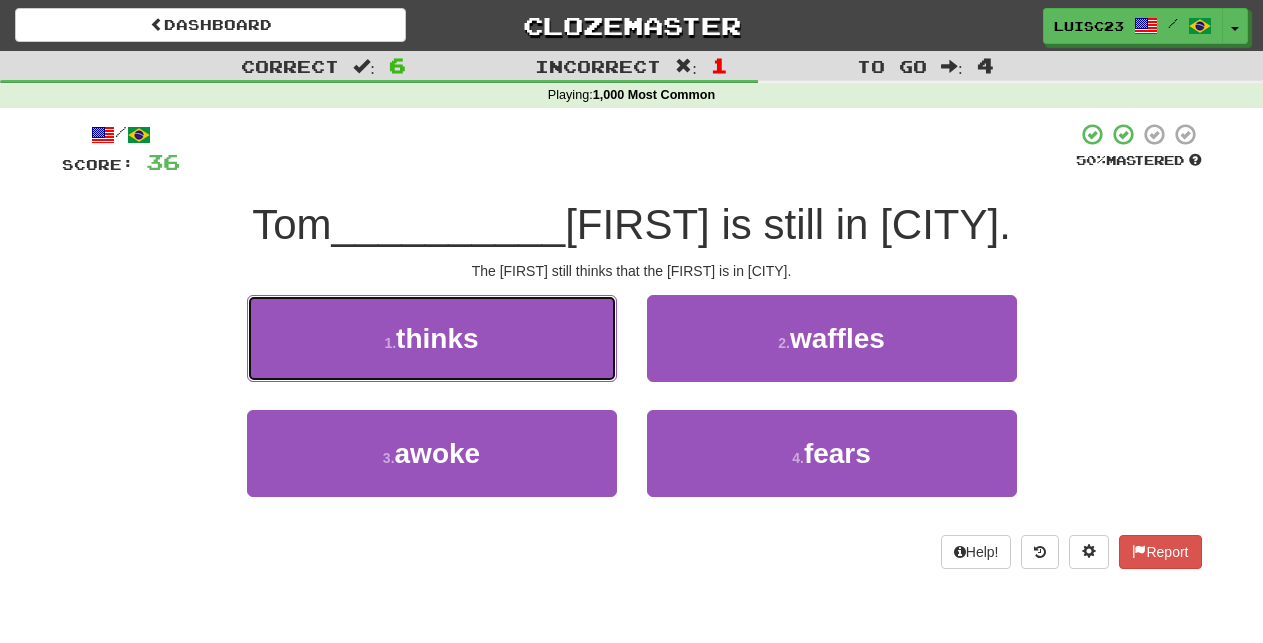 drag, startPoint x: 557, startPoint y: 343, endPoint x: 568, endPoint y: 345, distance: 11.18034 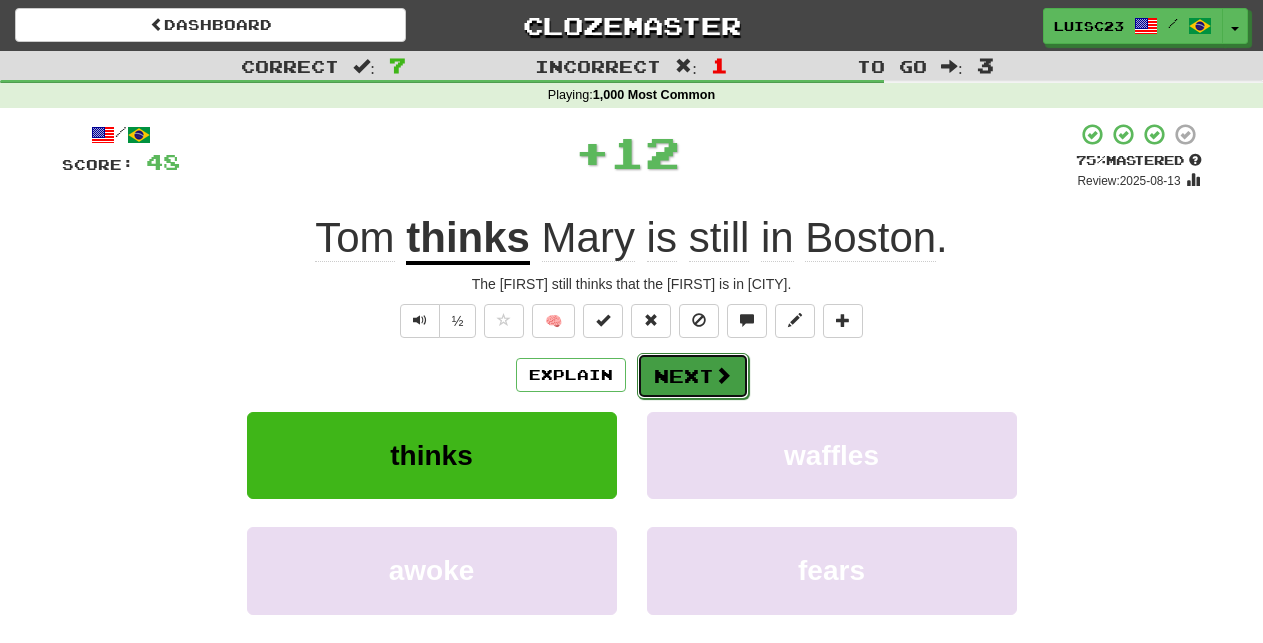 click on "Next" at bounding box center [693, 376] 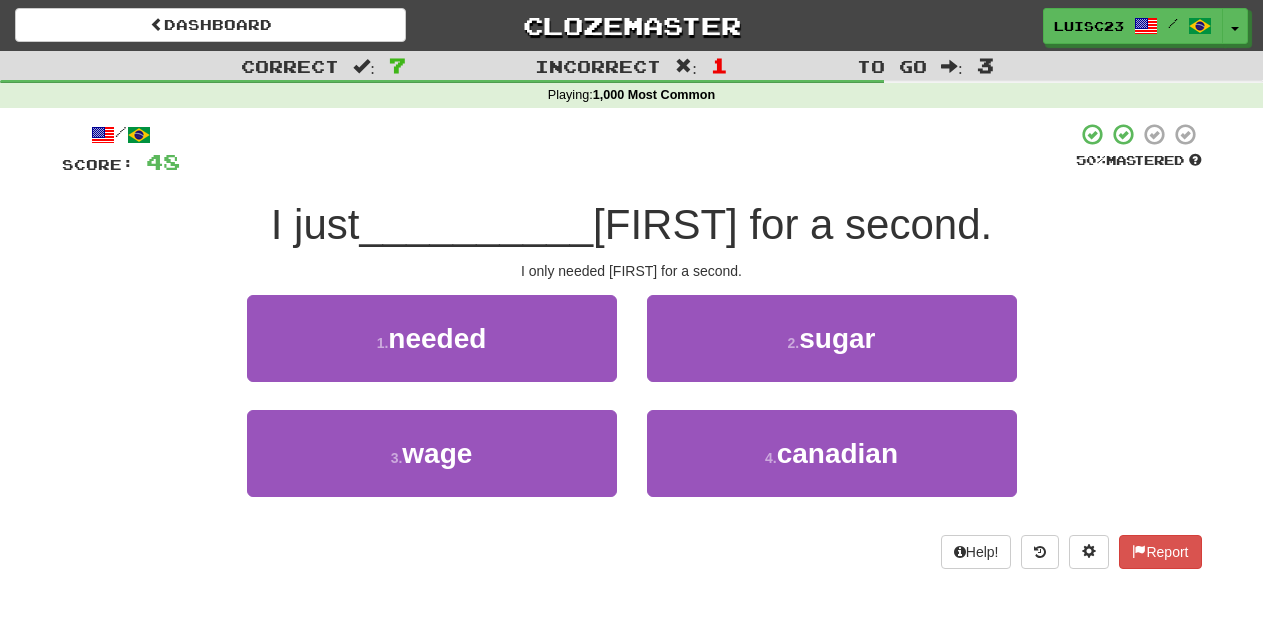 click on "1 .  needed" at bounding box center (432, 352) 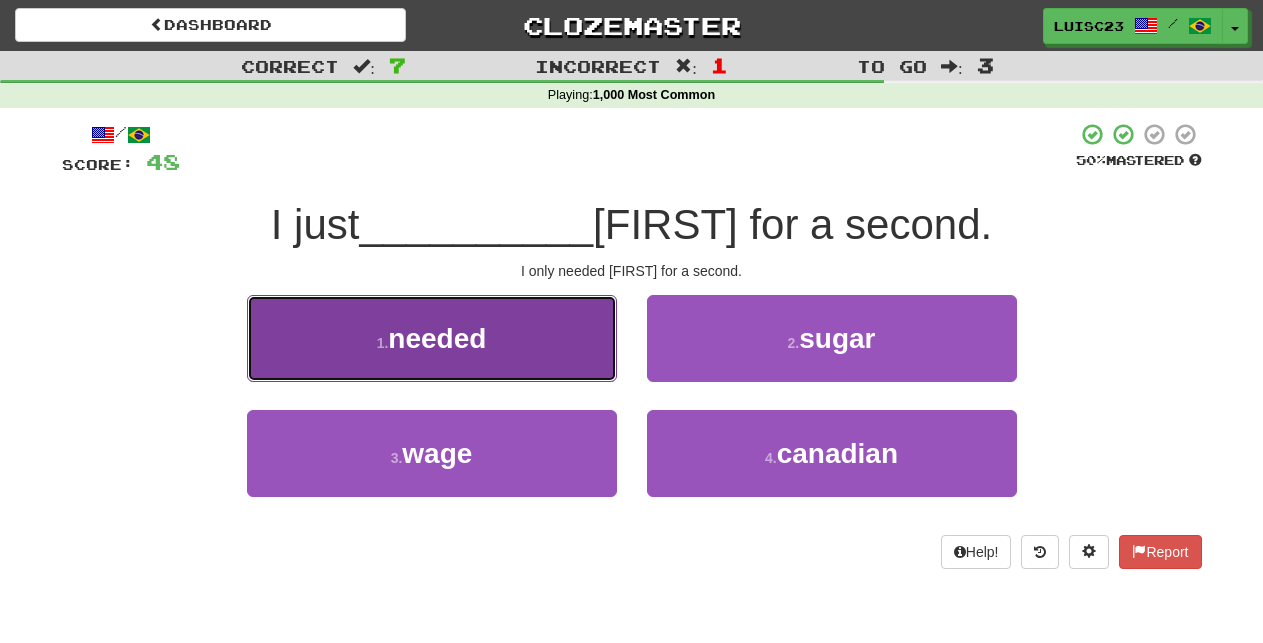 click on "1 .  needed" at bounding box center [432, 338] 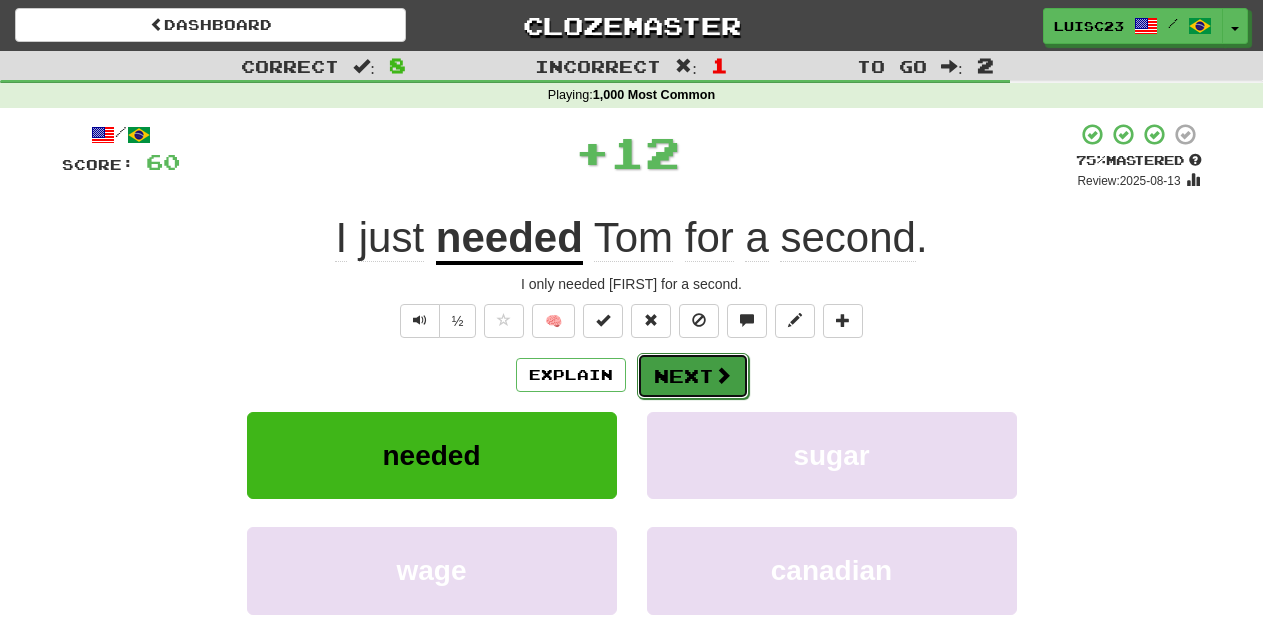 click on "Next" at bounding box center [693, 376] 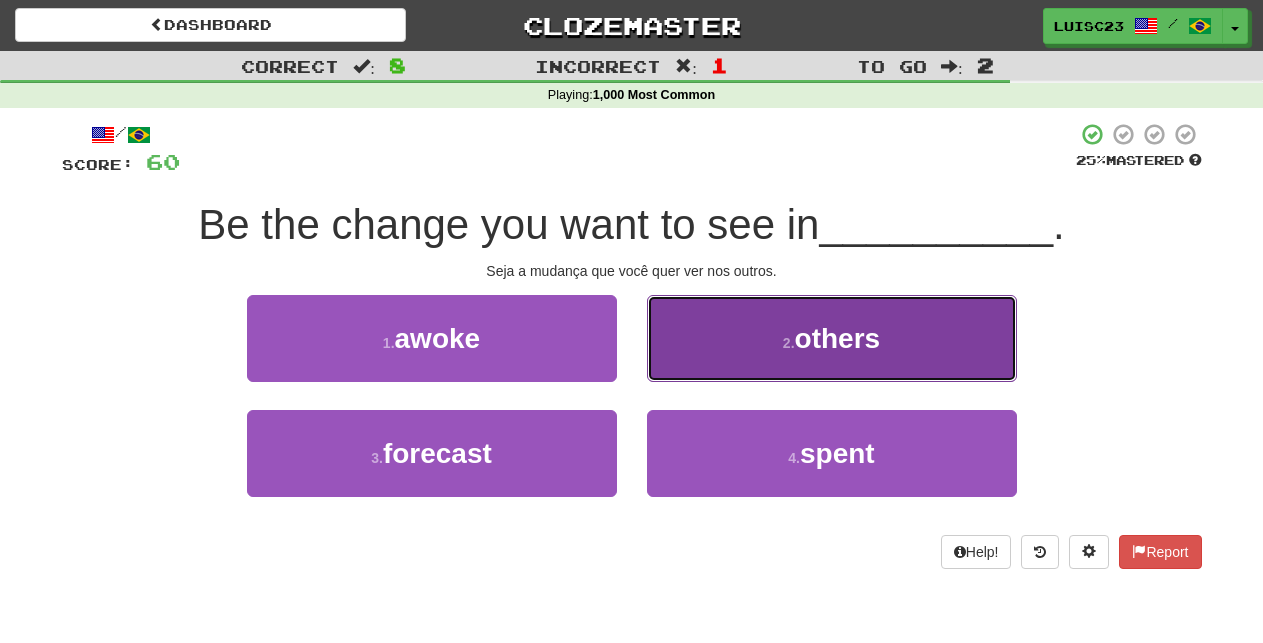 click on "2 .  others" at bounding box center (832, 338) 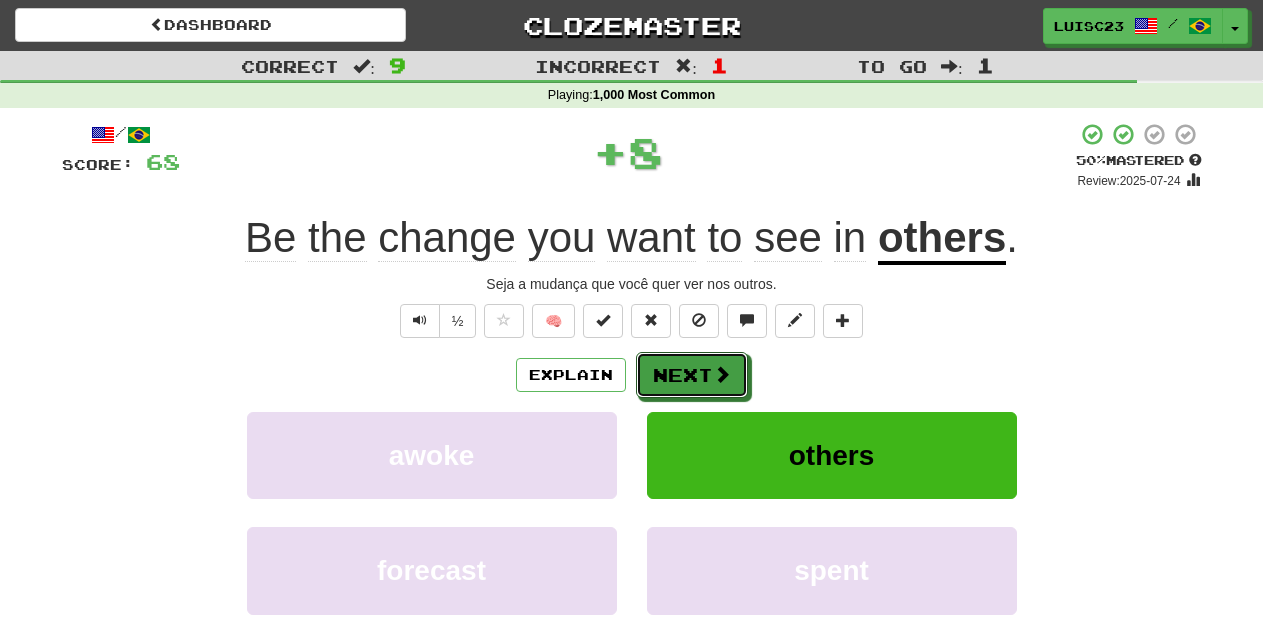 click on "Next" at bounding box center [692, 375] 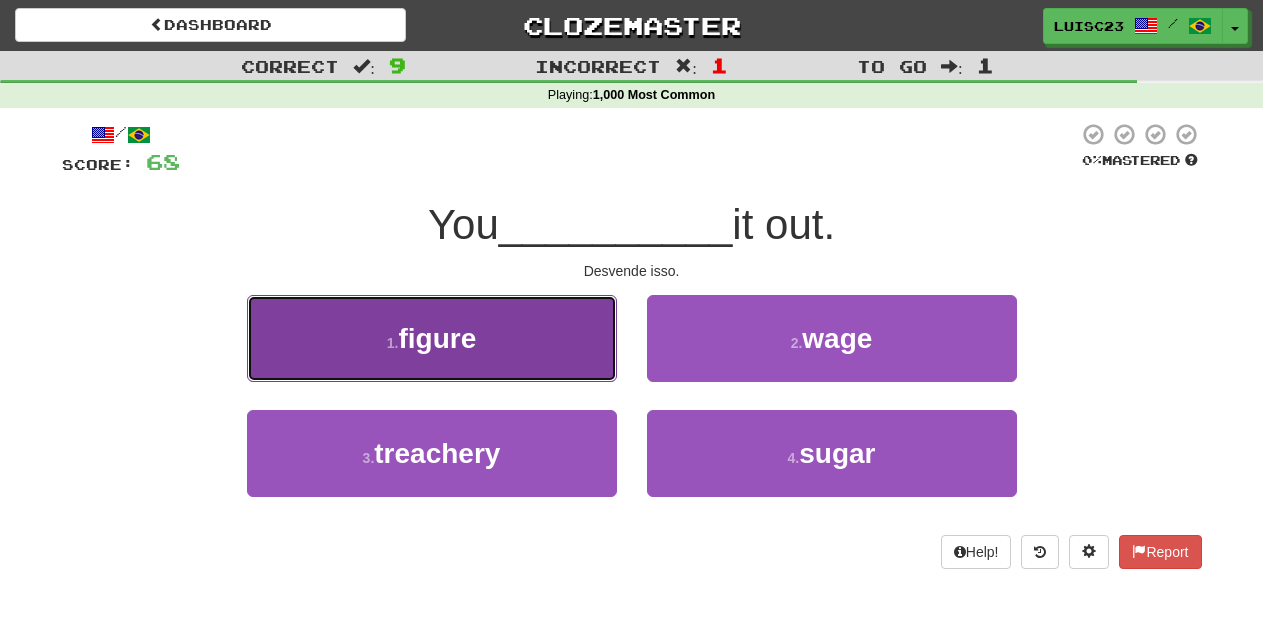 click on "1 .  figure" at bounding box center (432, 338) 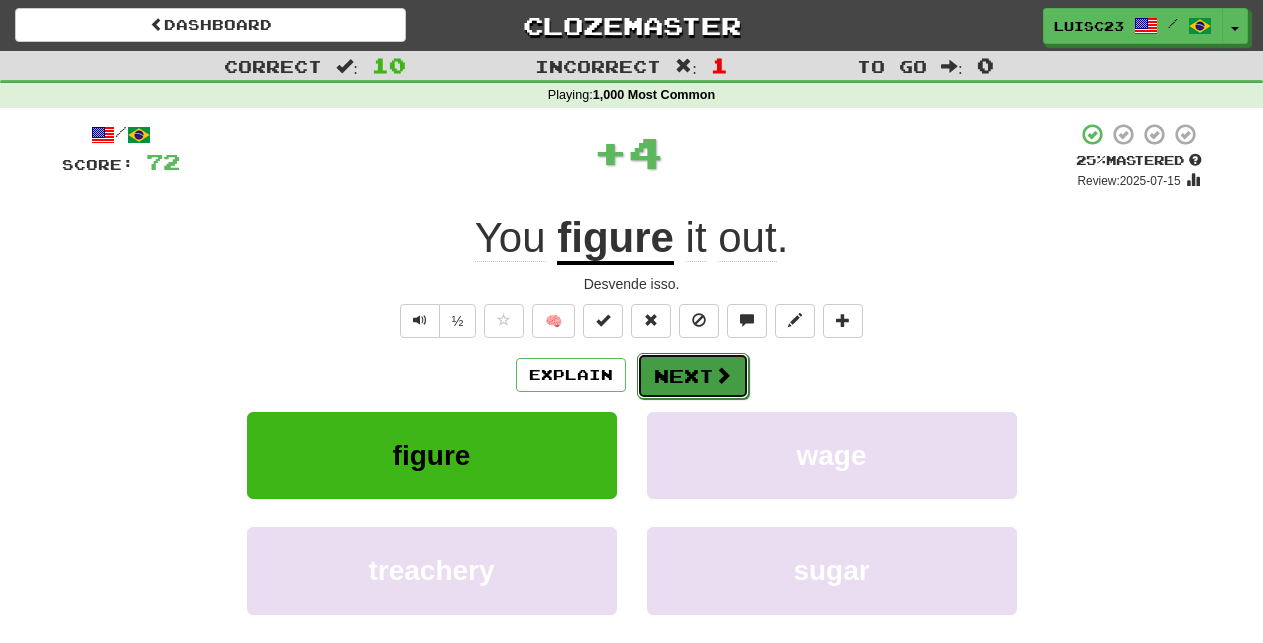 click on "Next" at bounding box center [693, 376] 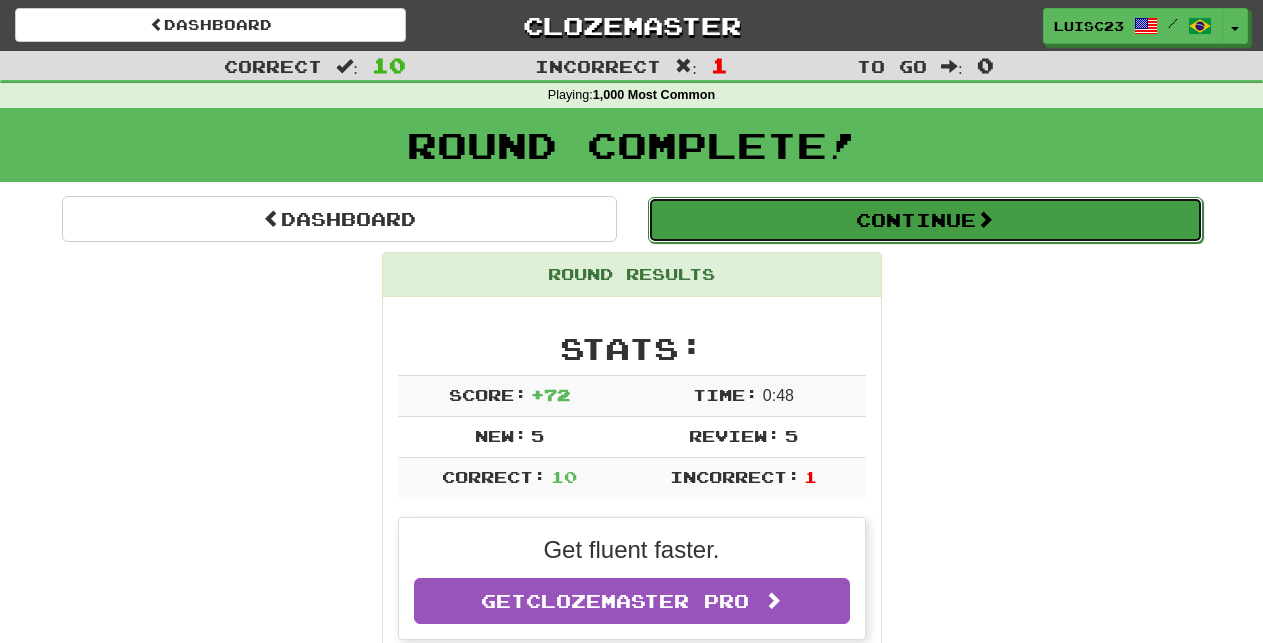 click on "Continue" at bounding box center [925, 220] 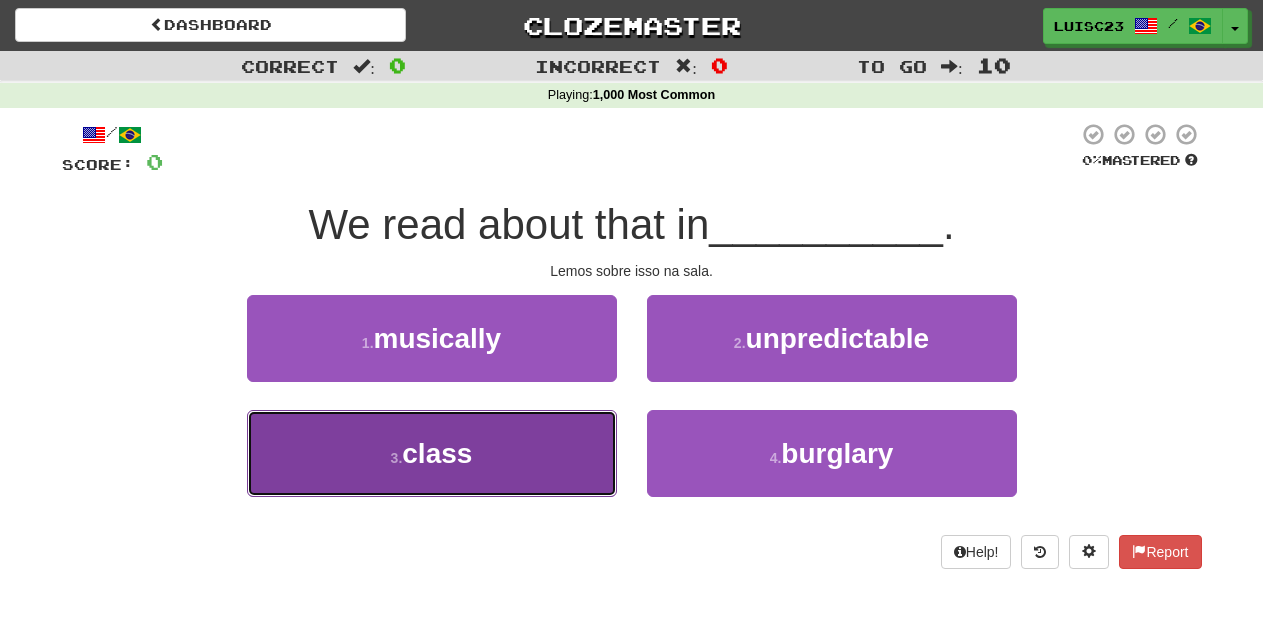 click on "3 .  class" at bounding box center [432, 453] 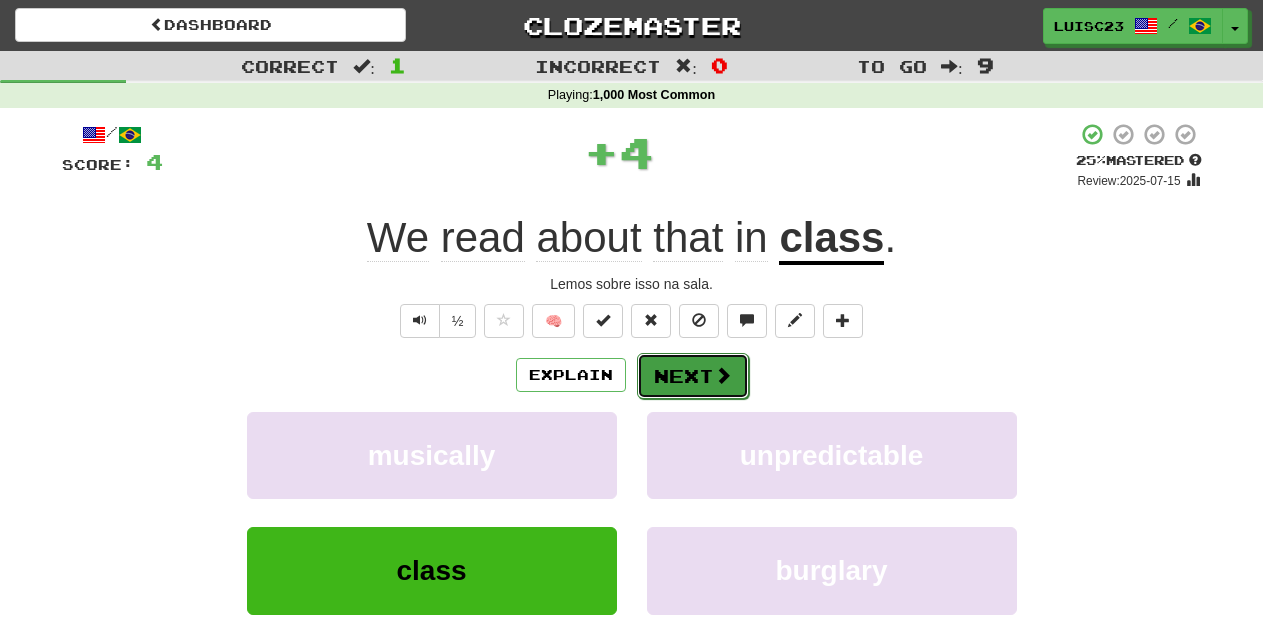 click on "Next" at bounding box center (693, 376) 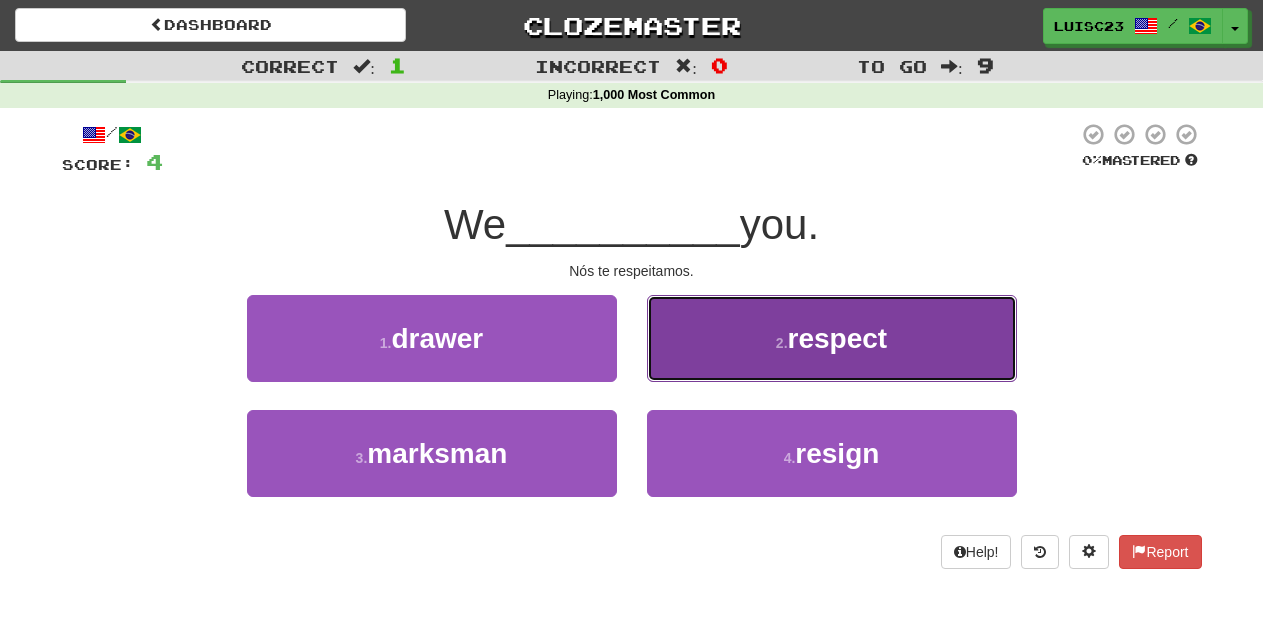click on "2 .  respect" at bounding box center (832, 338) 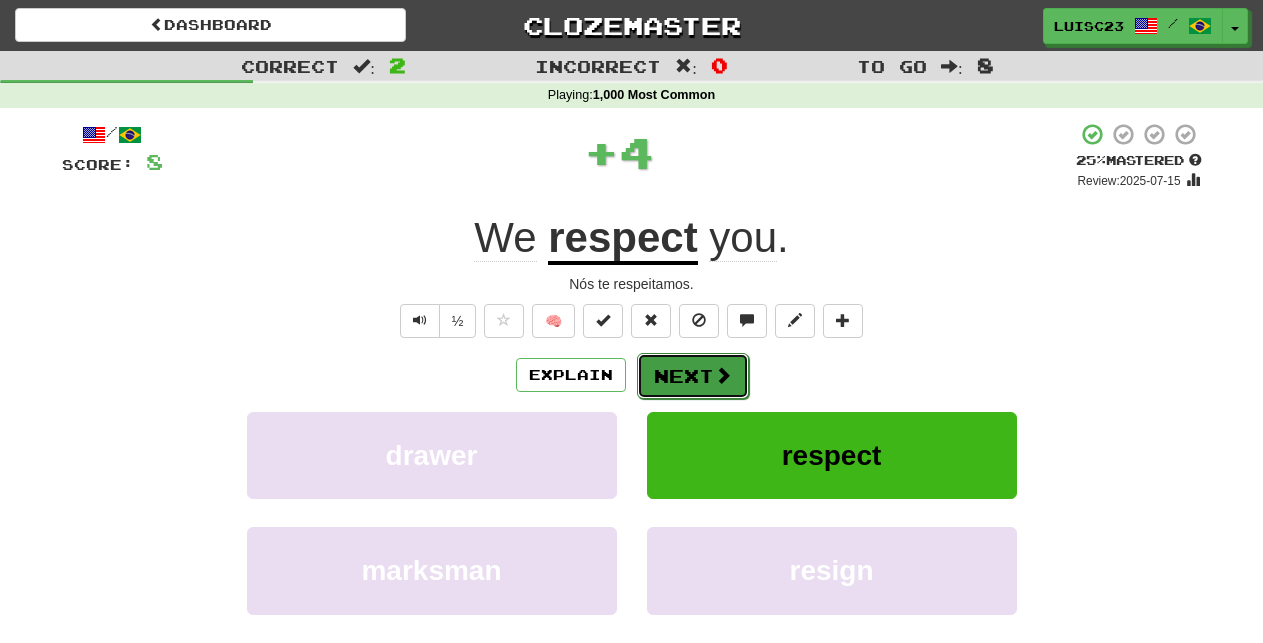 click on "Next" at bounding box center [693, 376] 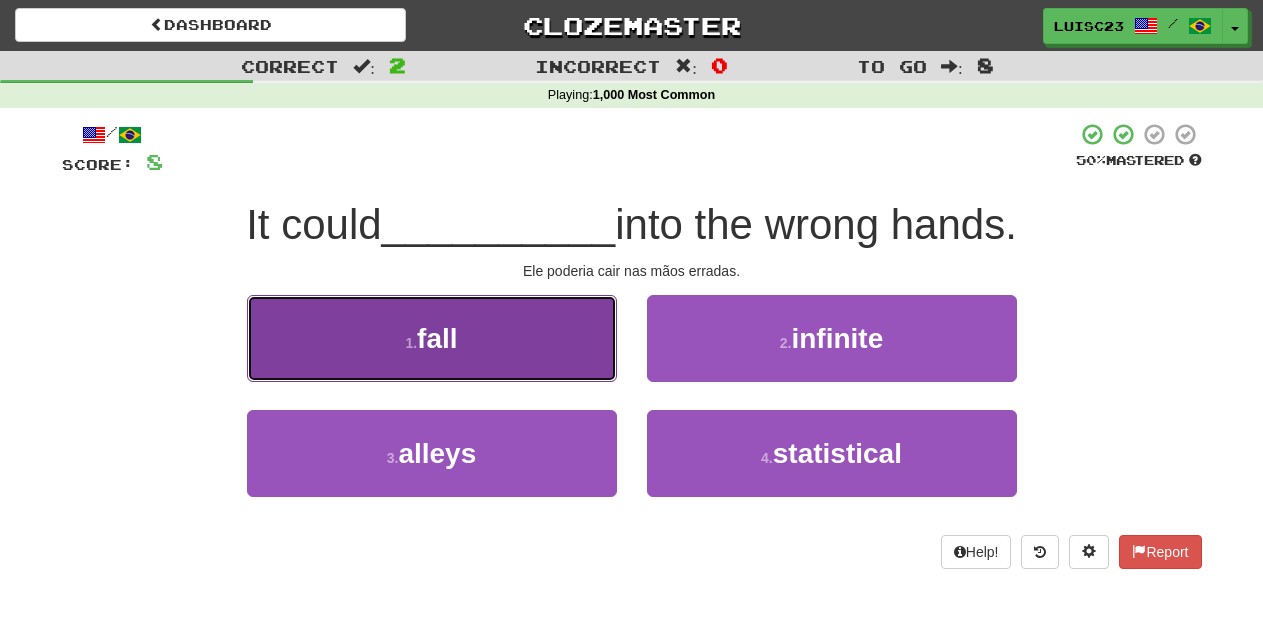 click on "1 .  fall" at bounding box center [432, 338] 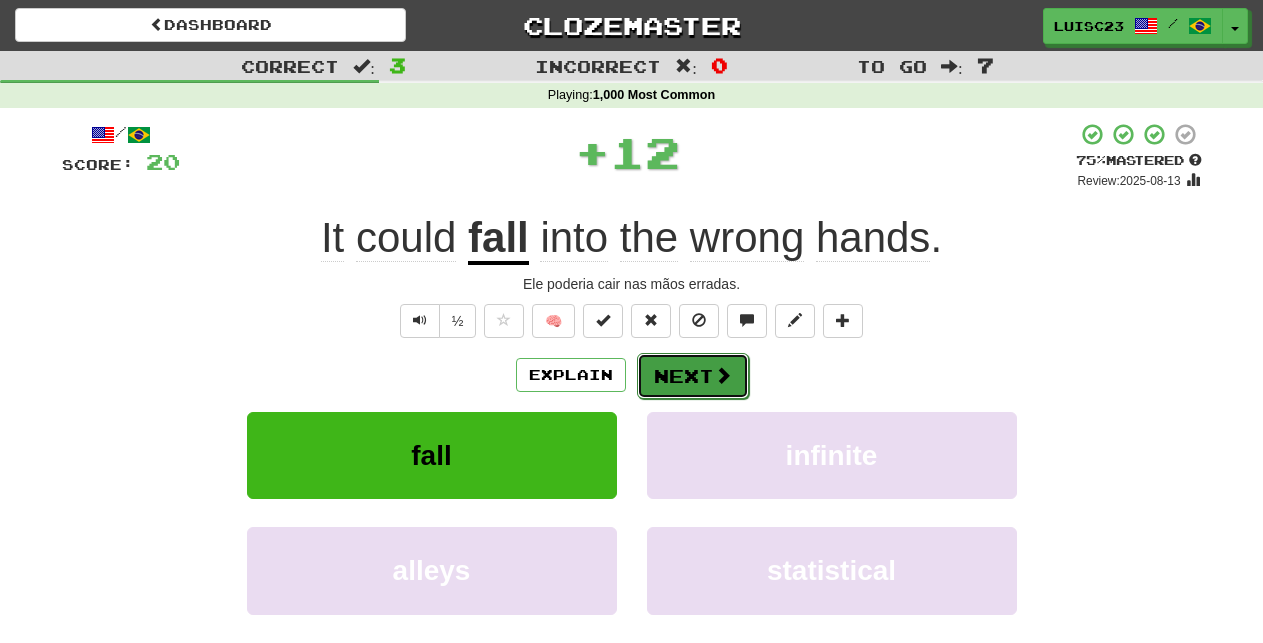 click on "Next" at bounding box center (693, 376) 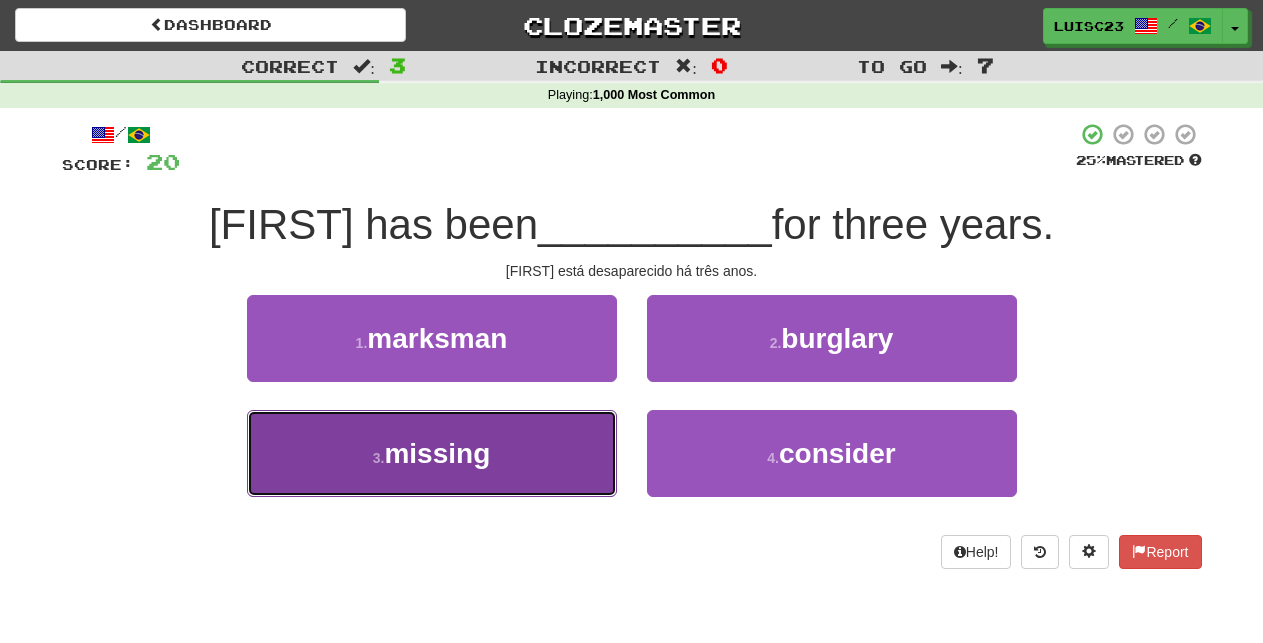 click on "3 .  missing" at bounding box center (432, 453) 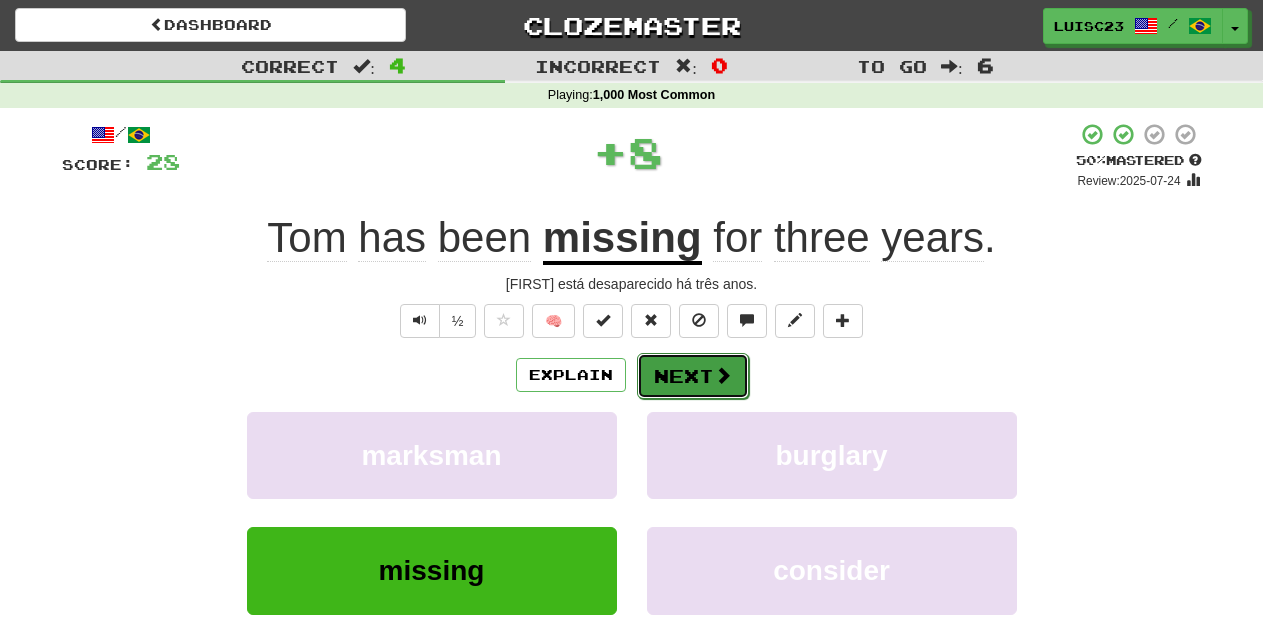 click on "Next" at bounding box center [693, 376] 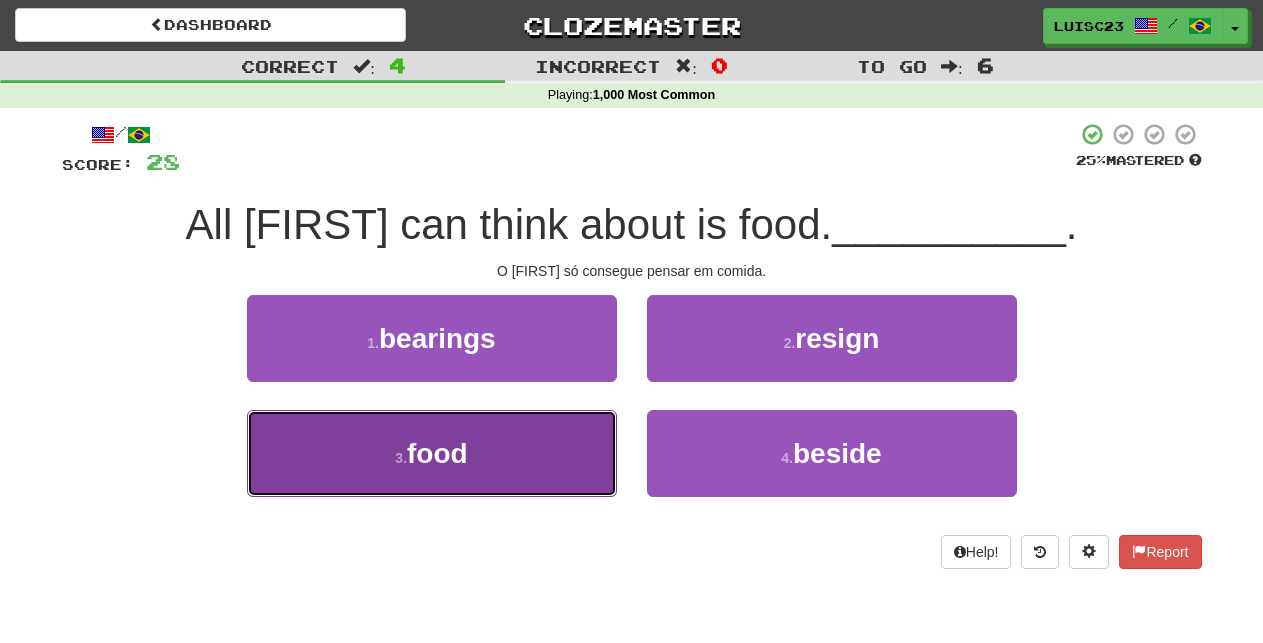 click on "3 .  food" at bounding box center (432, 453) 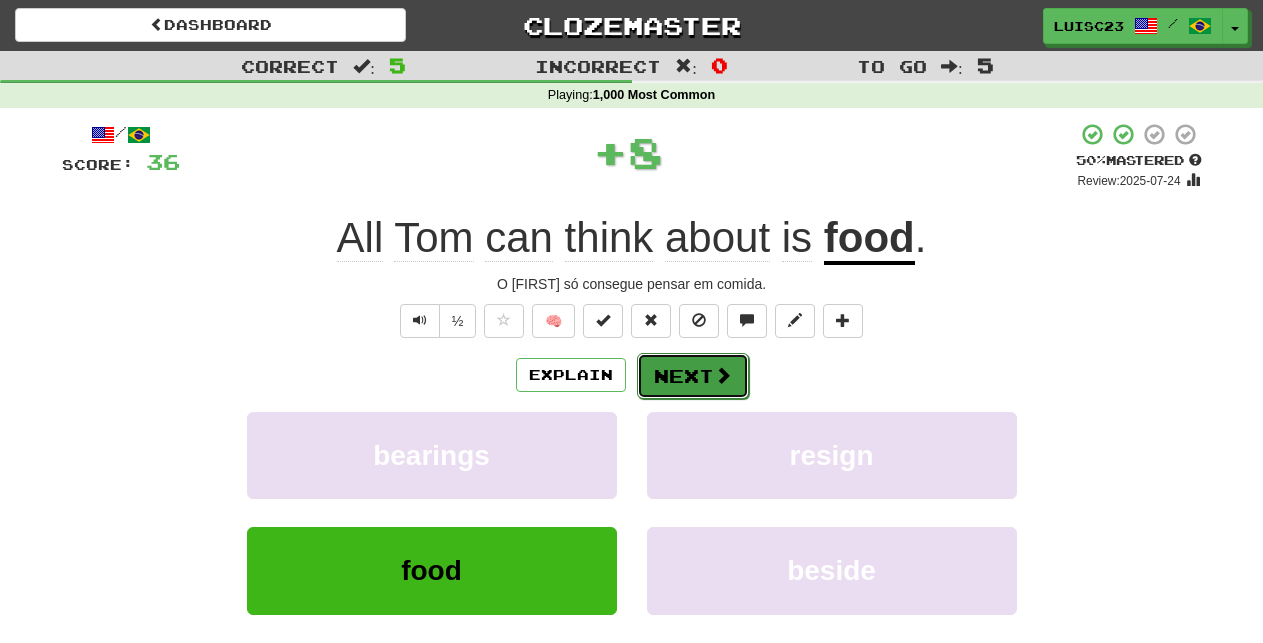 click on "Next" at bounding box center [693, 376] 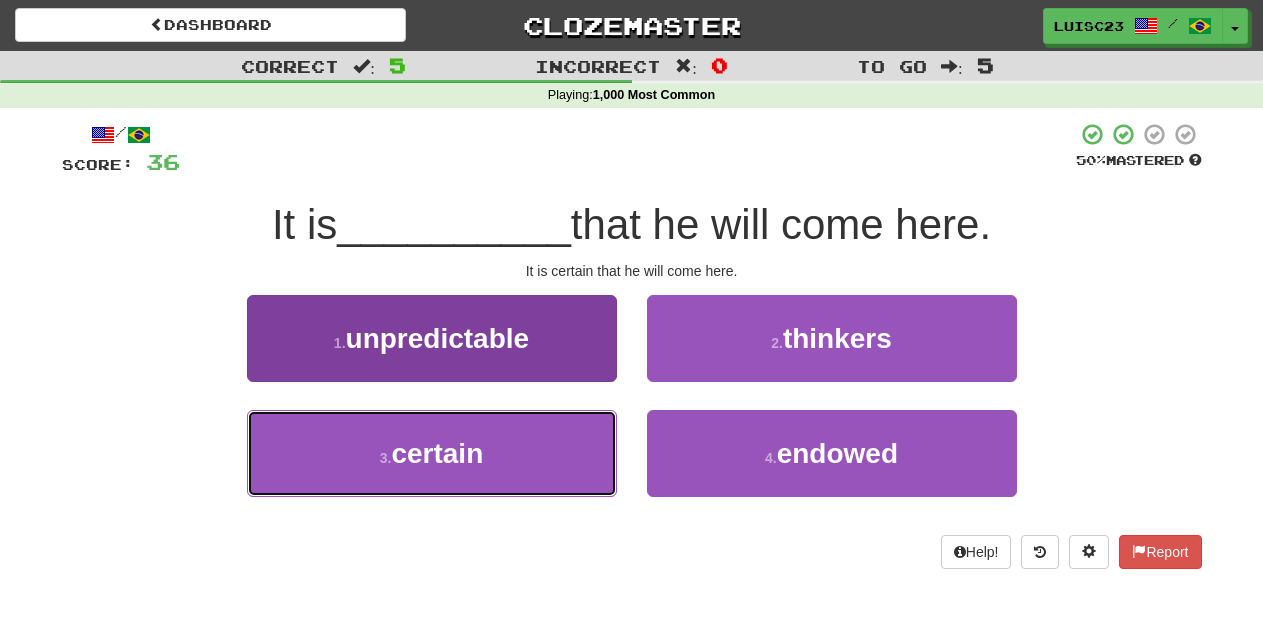 click on "3 .  certain" at bounding box center [432, 453] 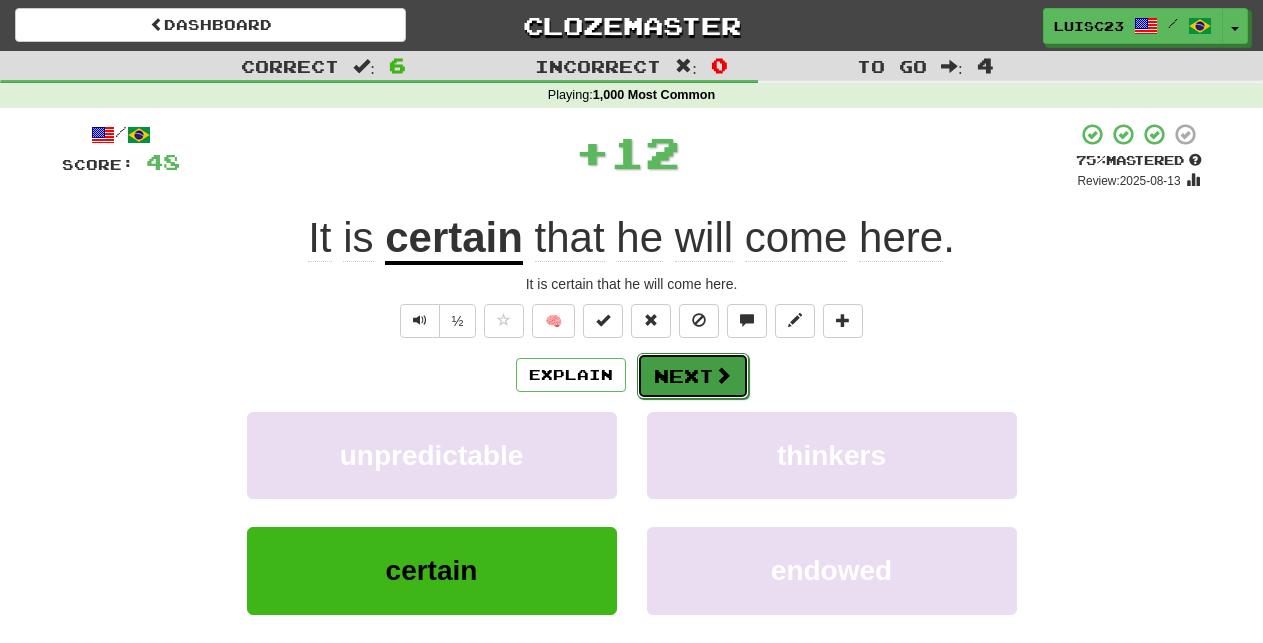 click on "Next" at bounding box center (693, 376) 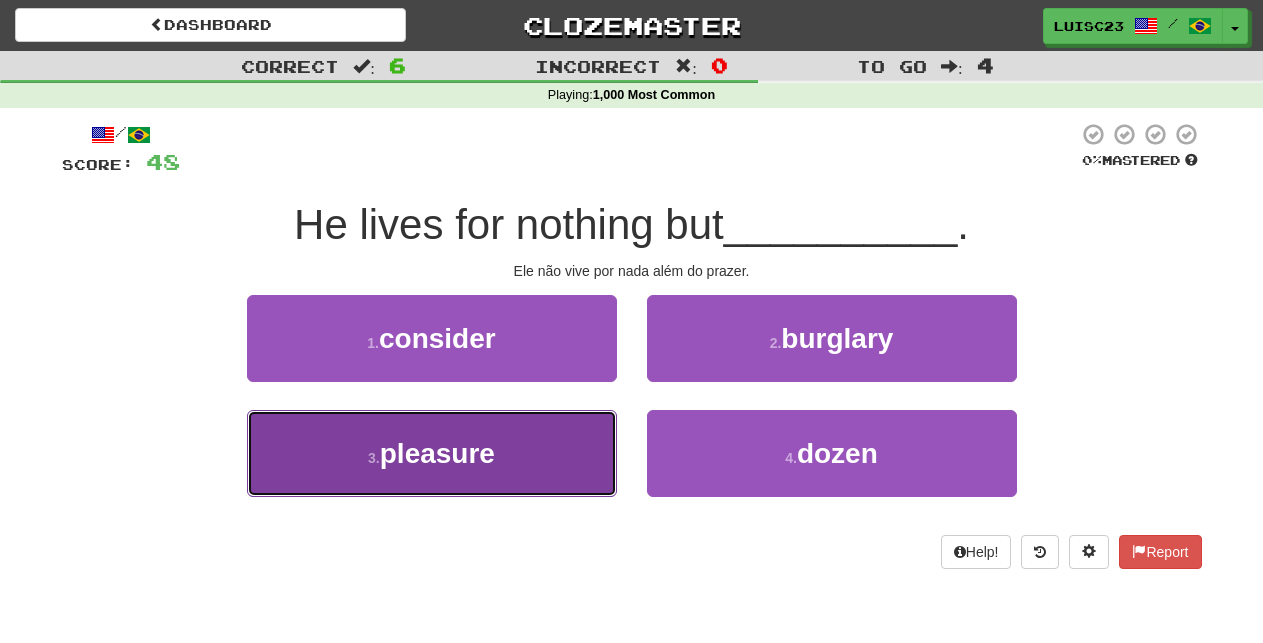 click on "3 .  pleasure" at bounding box center [432, 453] 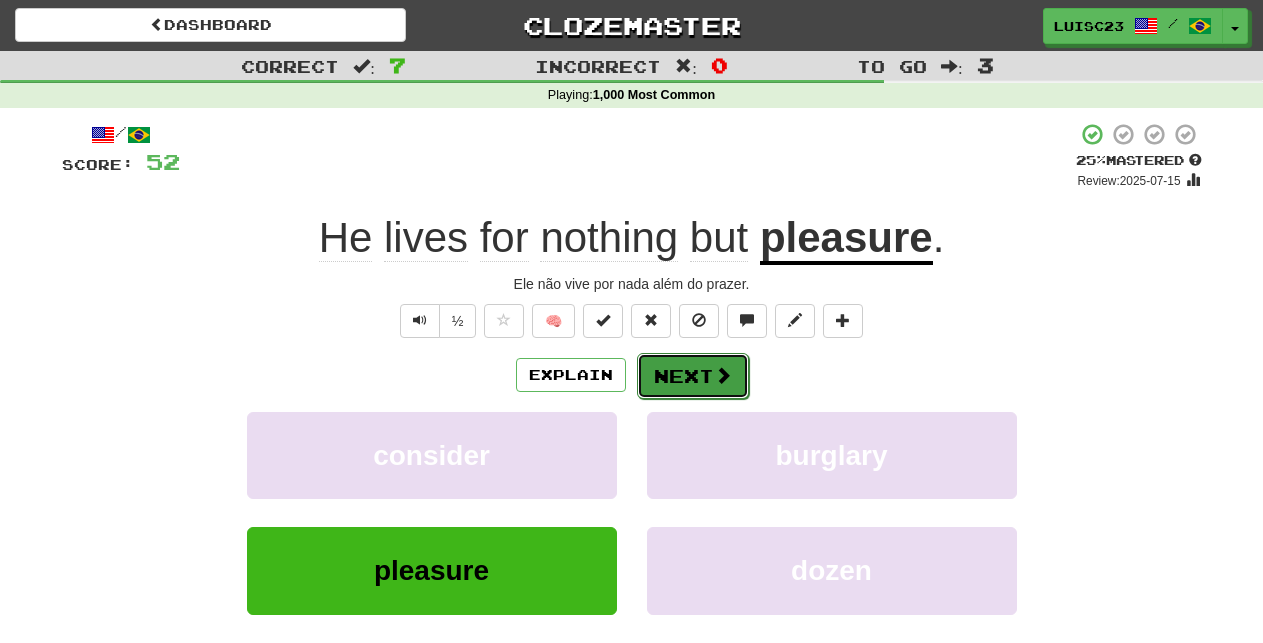 click on "Next" at bounding box center [693, 376] 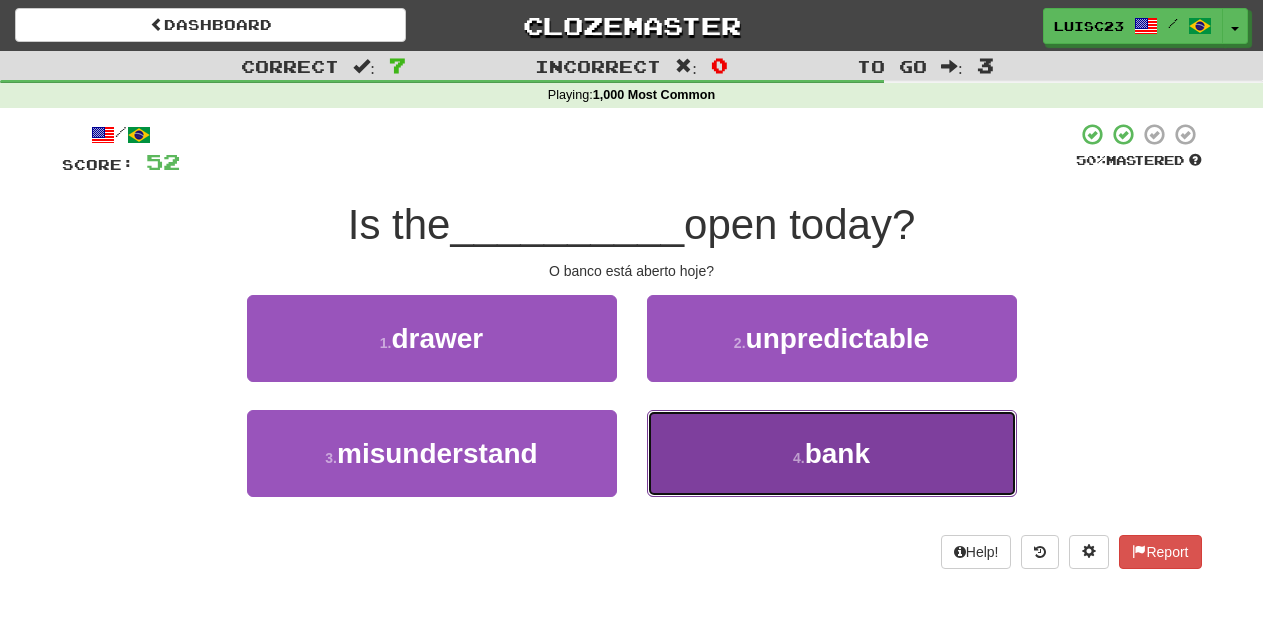 click on "4 .  bank" at bounding box center (832, 453) 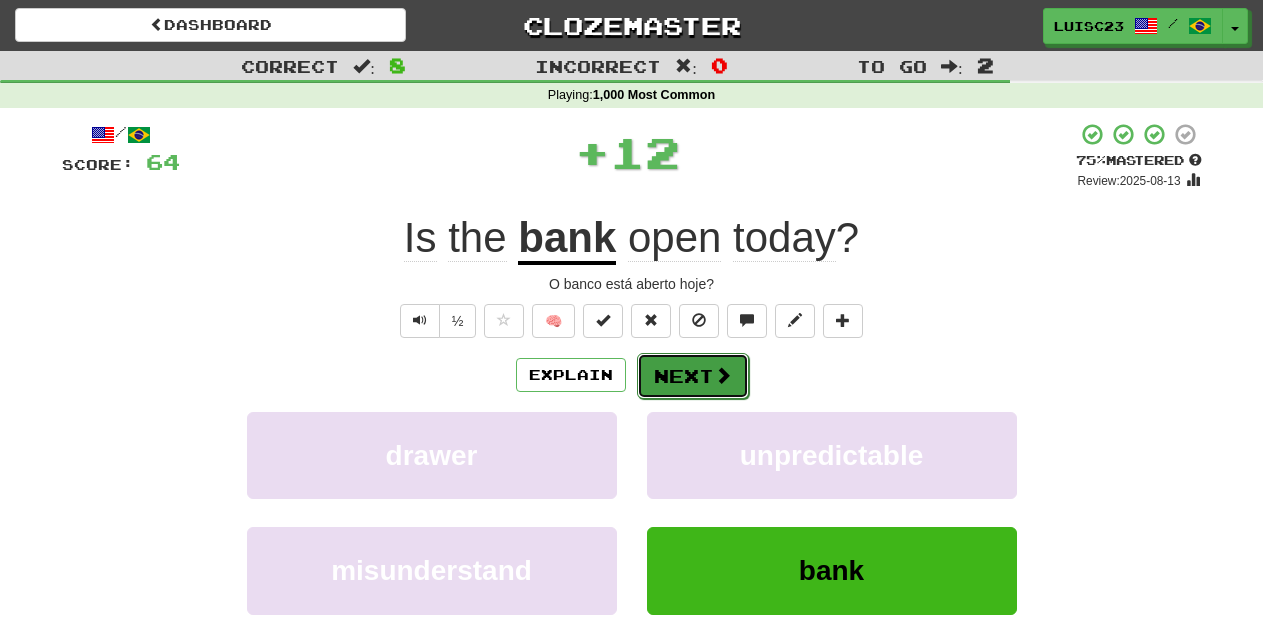 click on "Next" at bounding box center (693, 376) 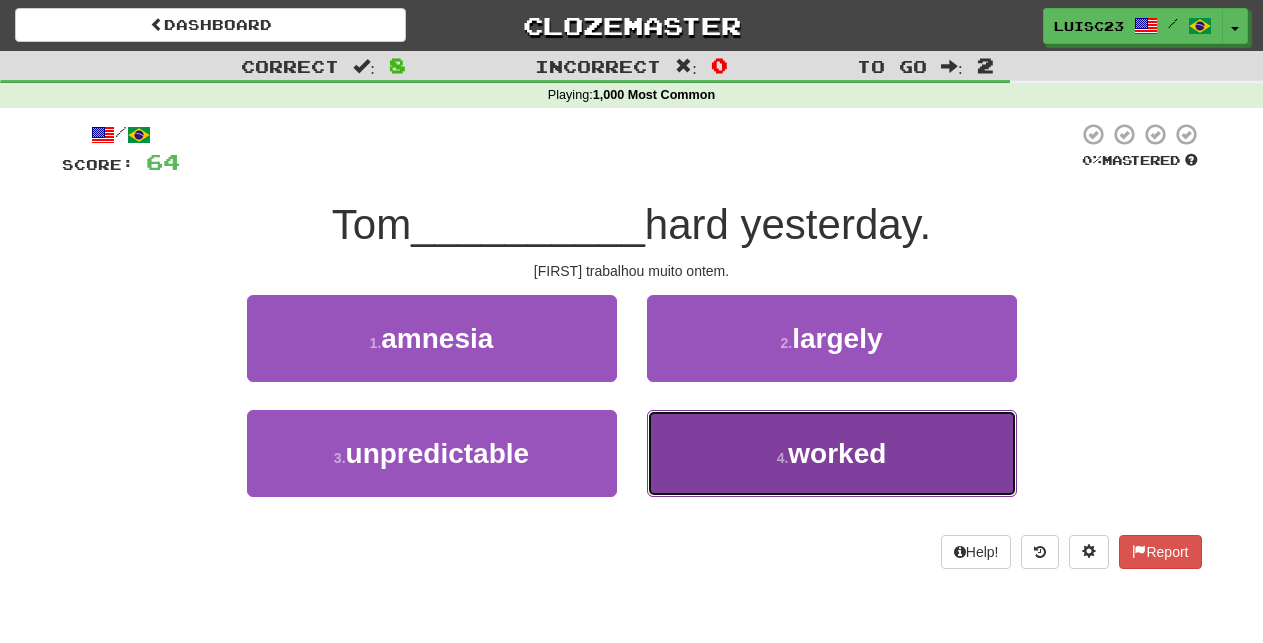 click on "4 .  worked" at bounding box center [832, 453] 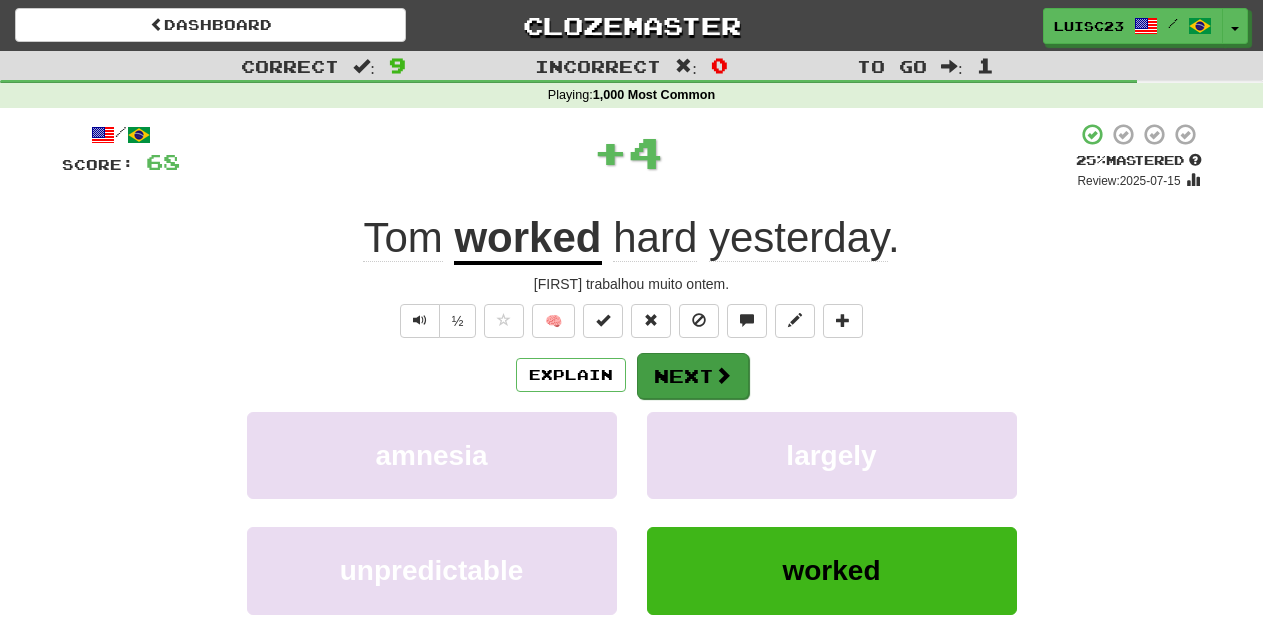 click on "Explain Next" at bounding box center [632, 375] 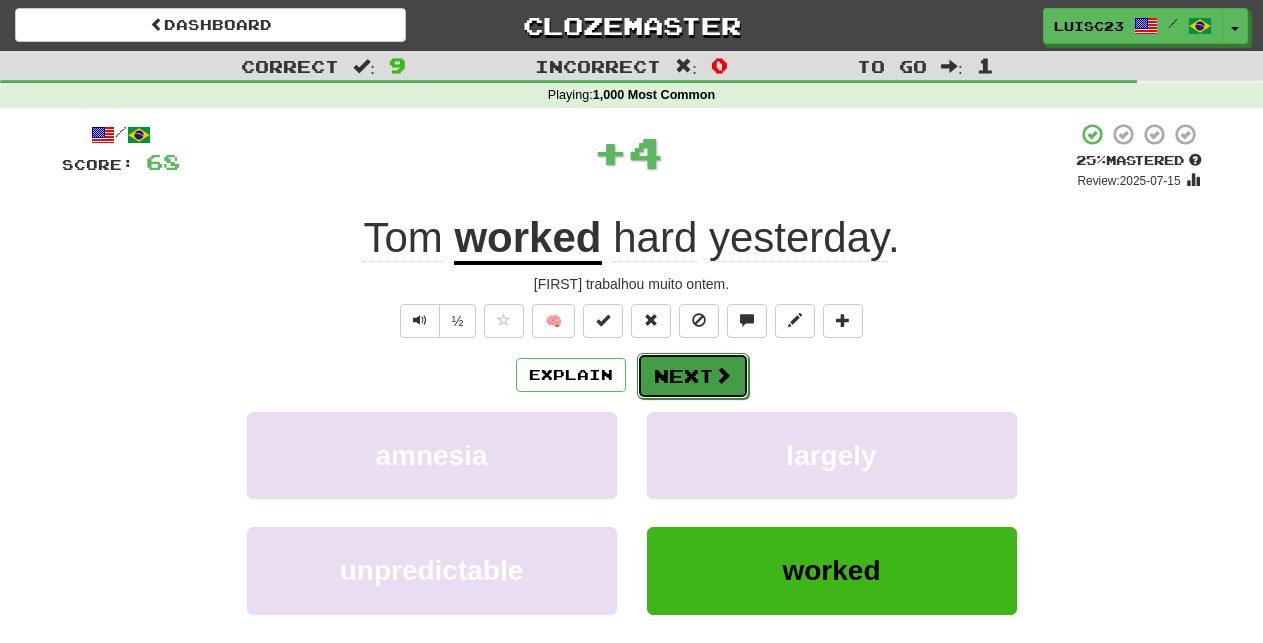 click on "Next" at bounding box center (693, 376) 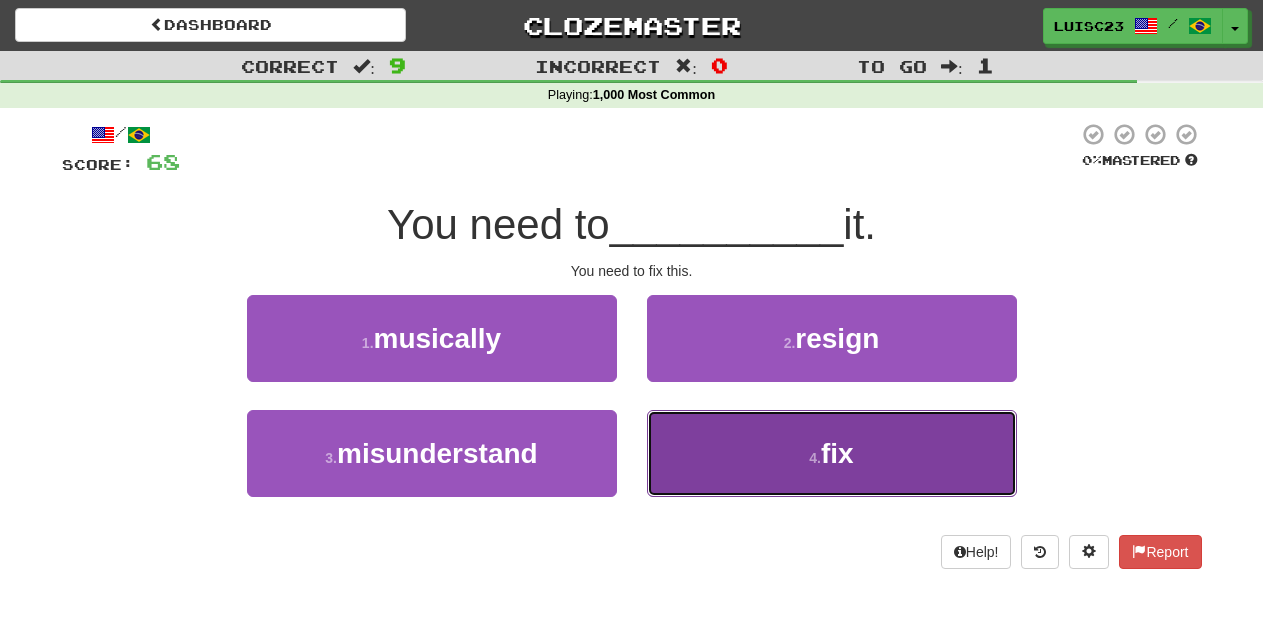 click on "4 .  fix" at bounding box center (832, 453) 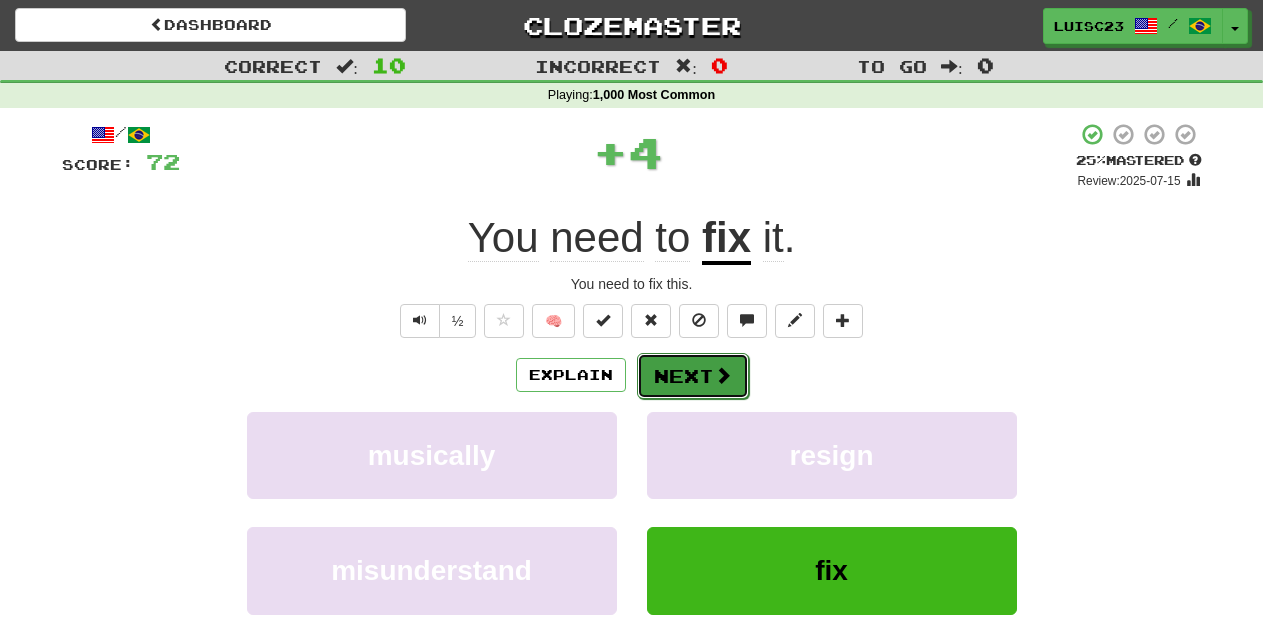 click on "Next" at bounding box center (693, 376) 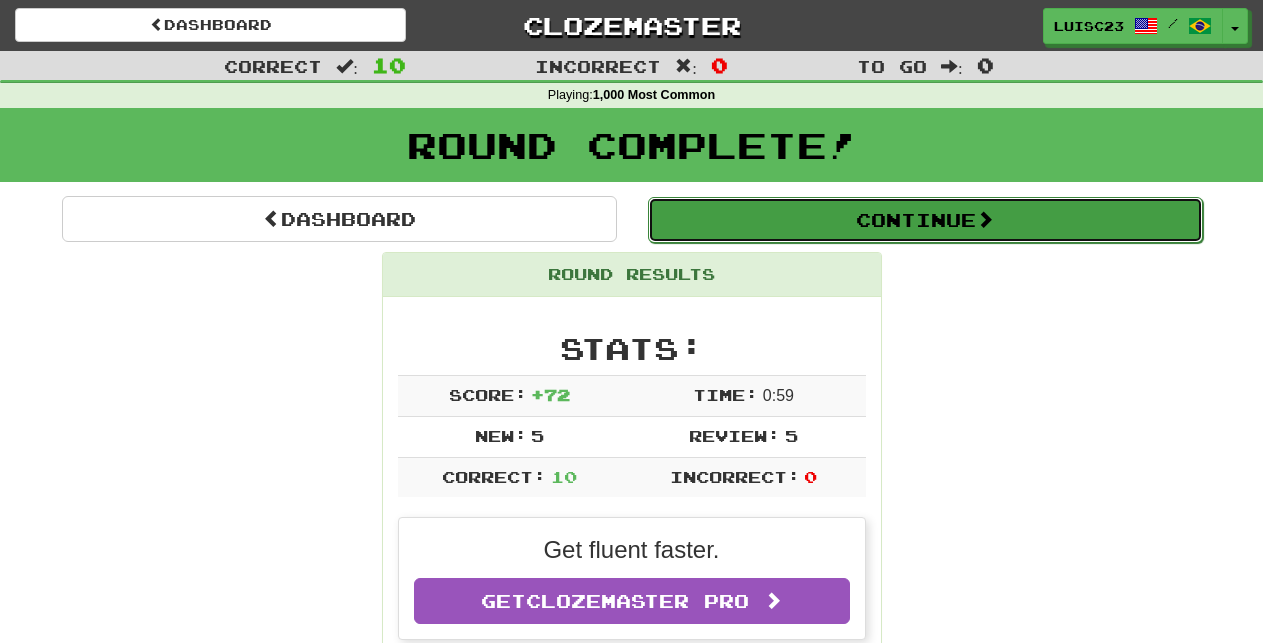 click on "Continue" at bounding box center (925, 220) 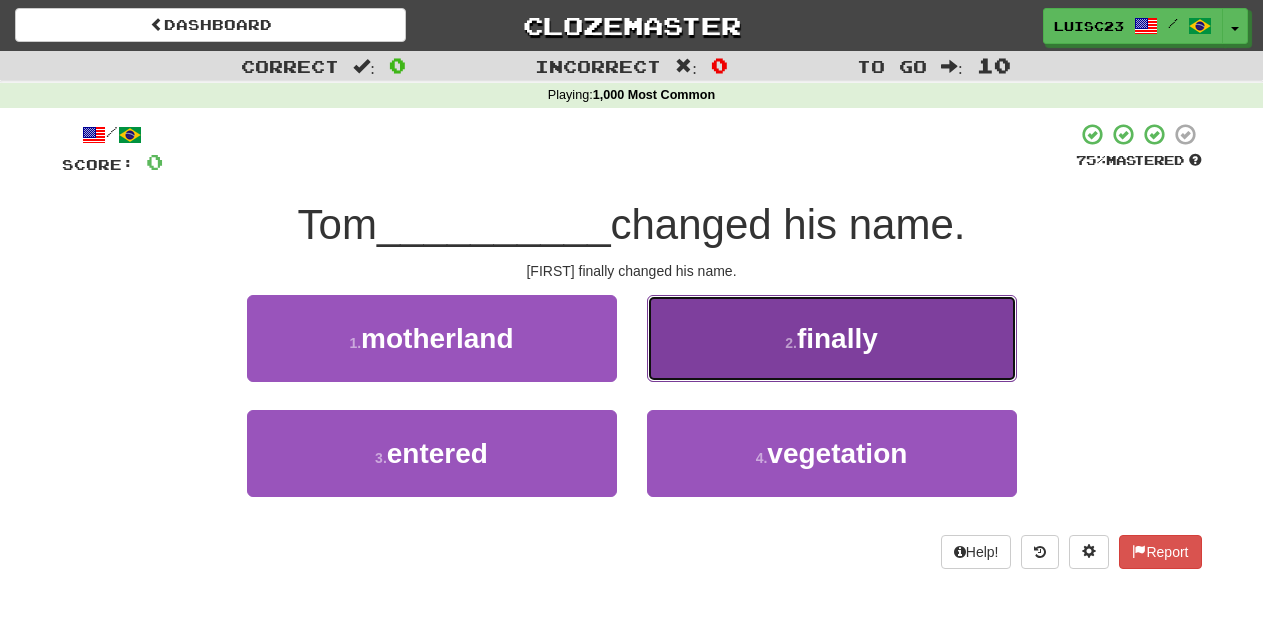 click on "2 .  finally" at bounding box center [832, 338] 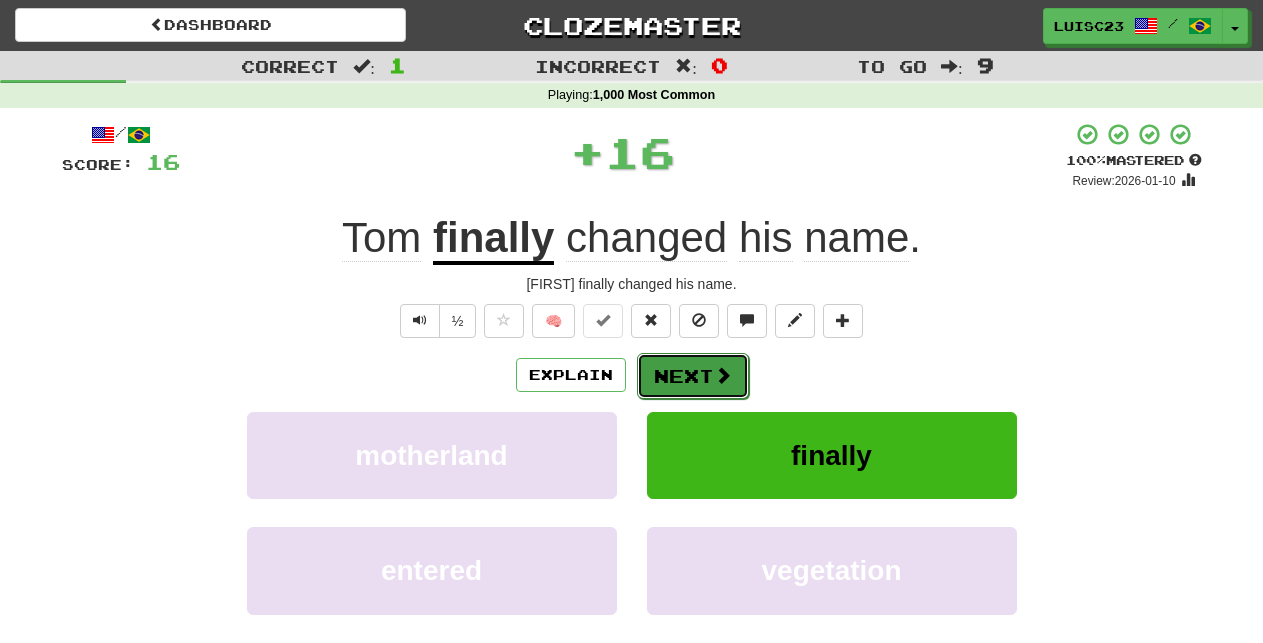 click on "Next" at bounding box center (693, 376) 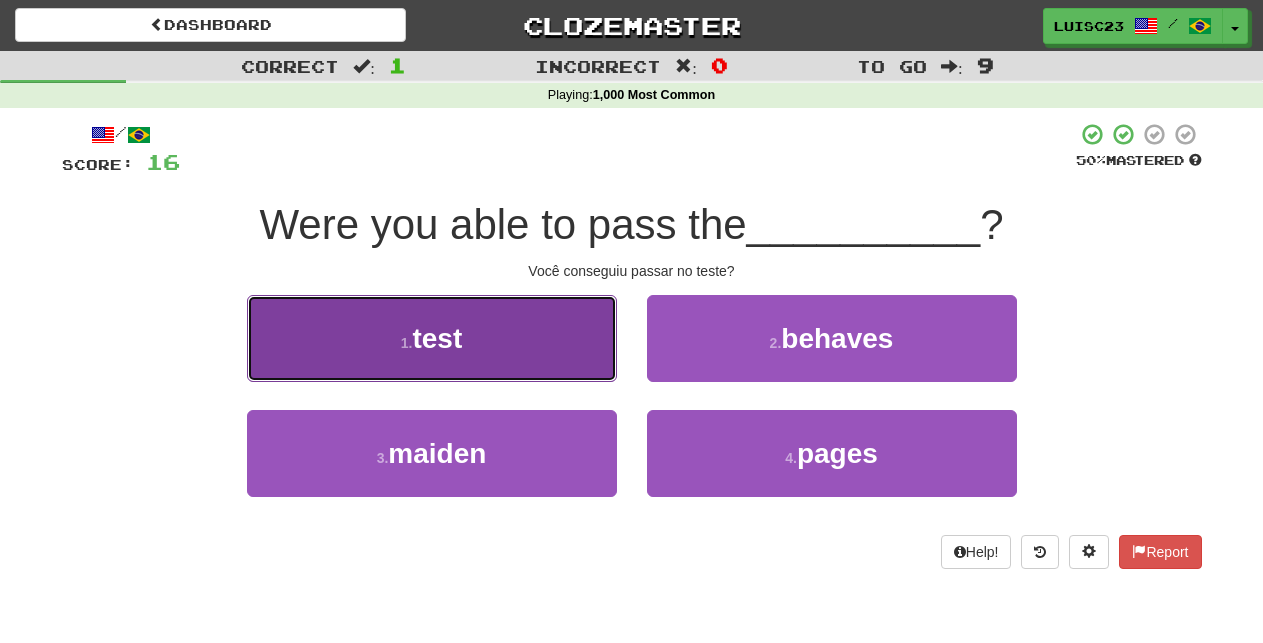 click on "1 .  test" at bounding box center [432, 338] 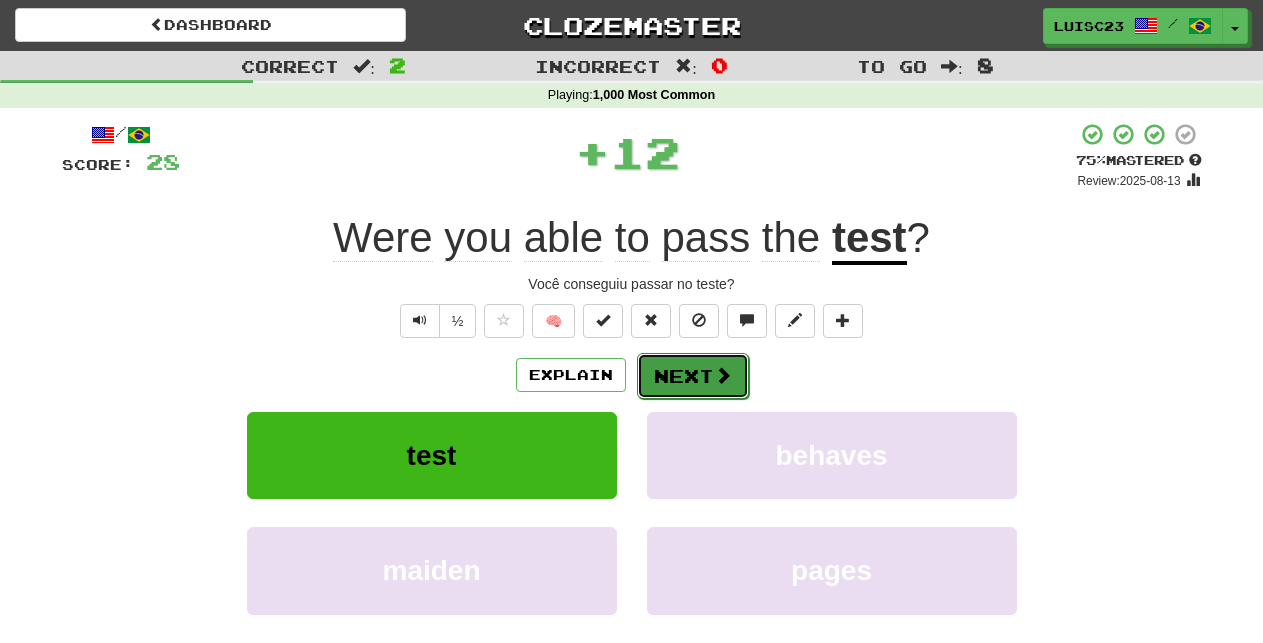 click on "Next" at bounding box center [693, 376] 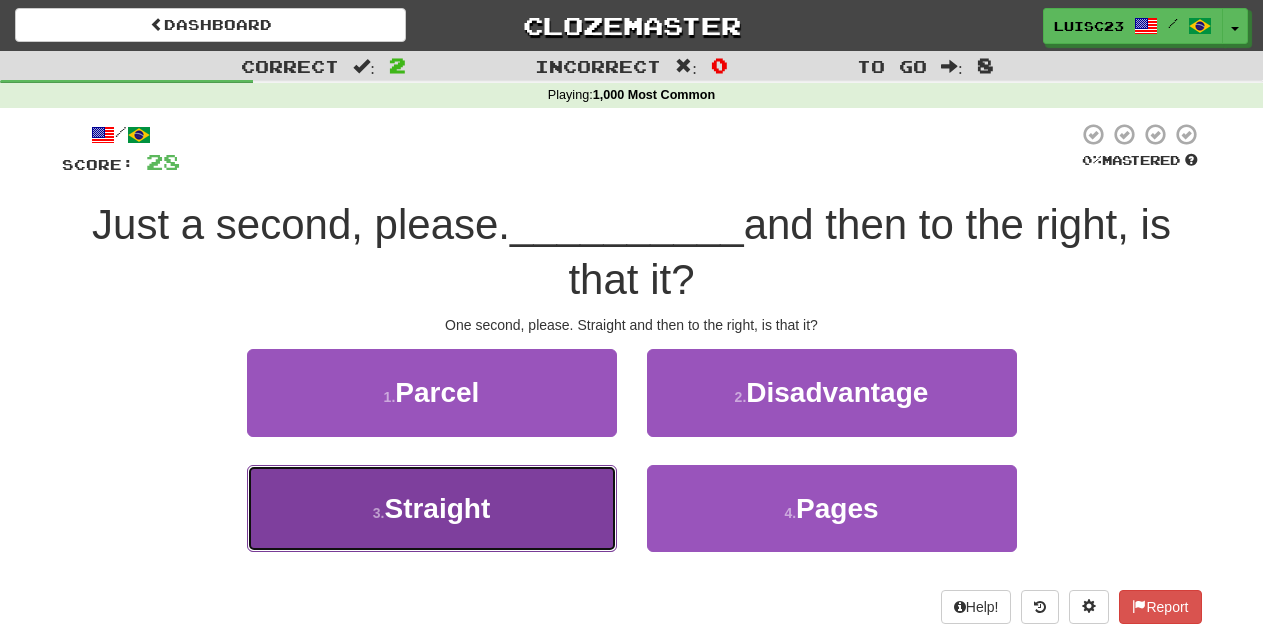 click on "3 .  Straight" at bounding box center (432, 508) 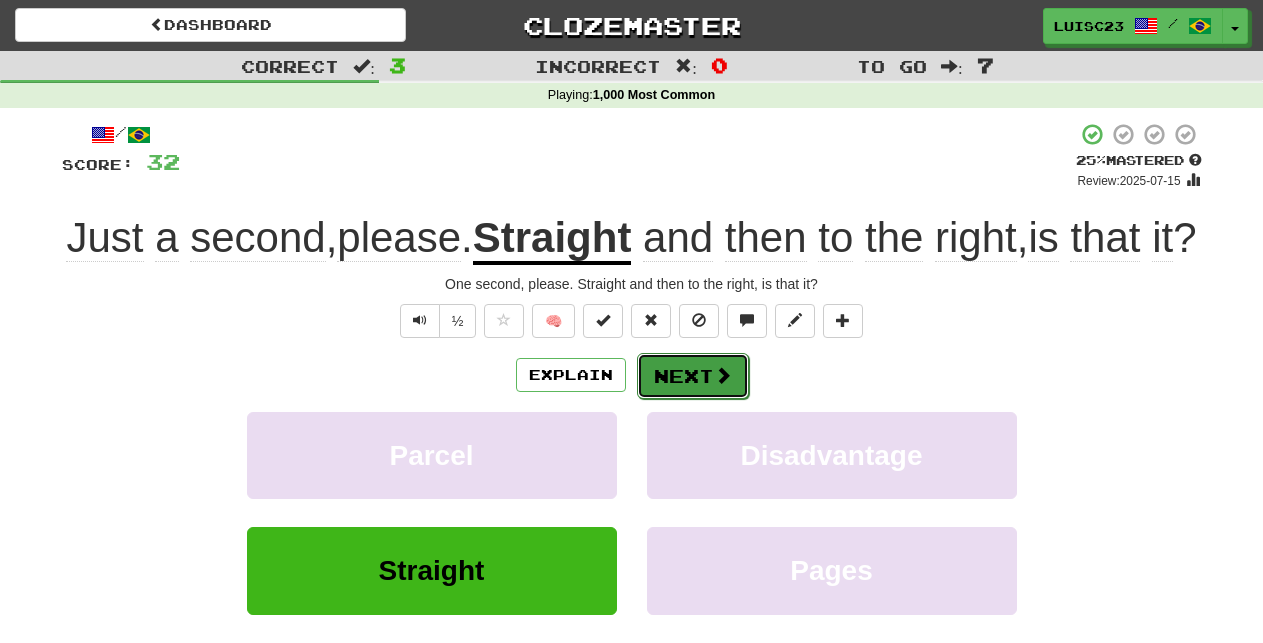 click on "Next" at bounding box center (693, 376) 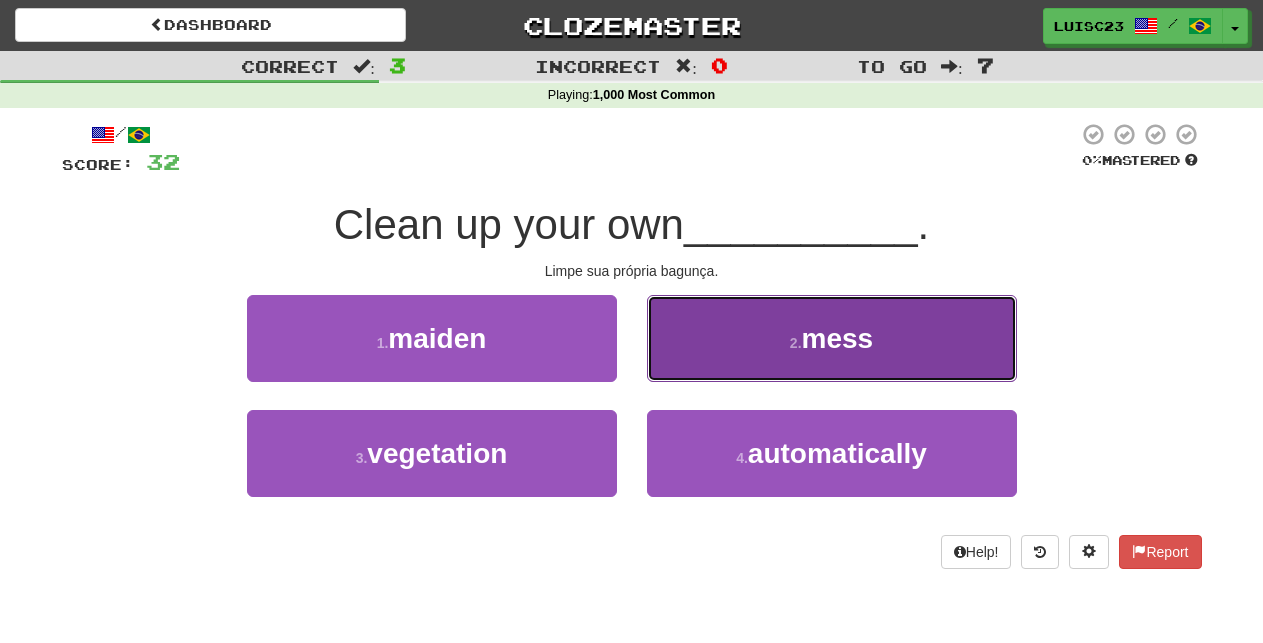 click on "2 .  mess" at bounding box center [832, 338] 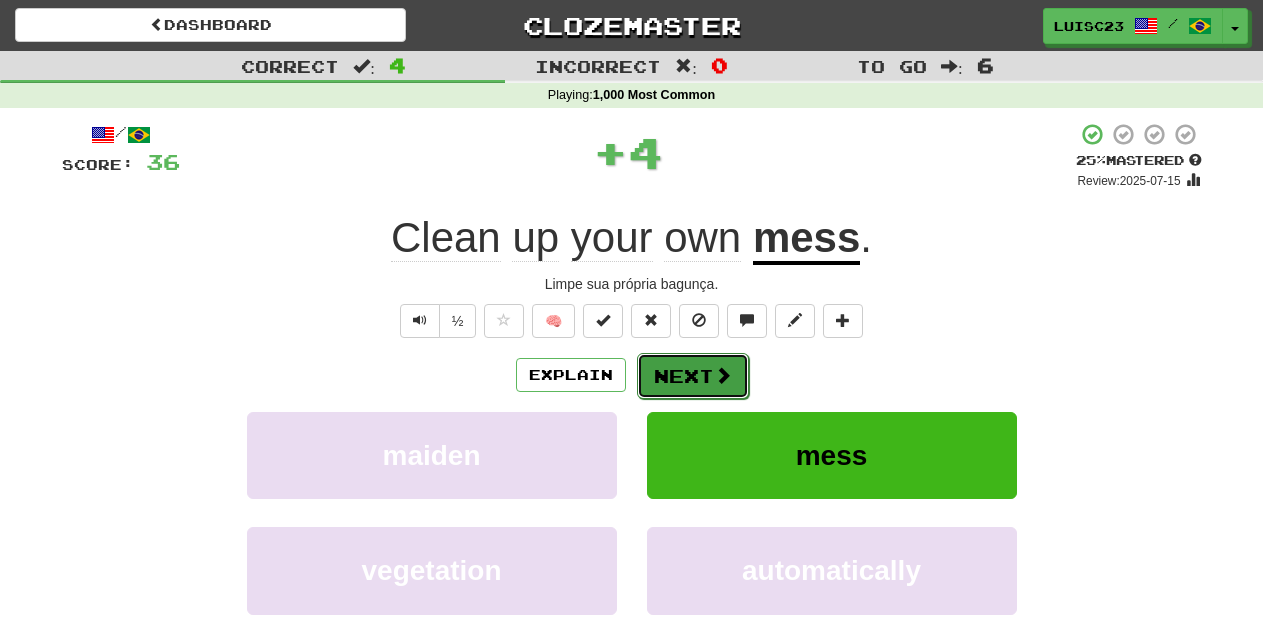 click on "Next" at bounding box center [693, 376] 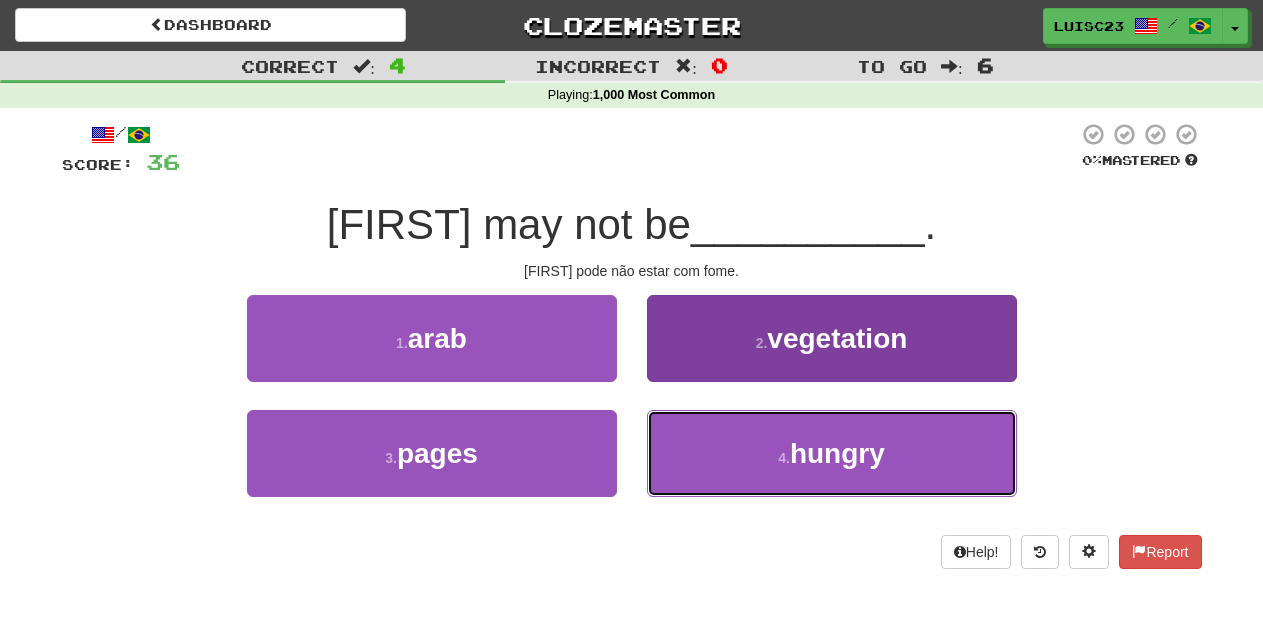 drag, startPoint x: 691, startPoint y: 447, endPoint x: 689, endPoint y: 436, distance: 11.18034 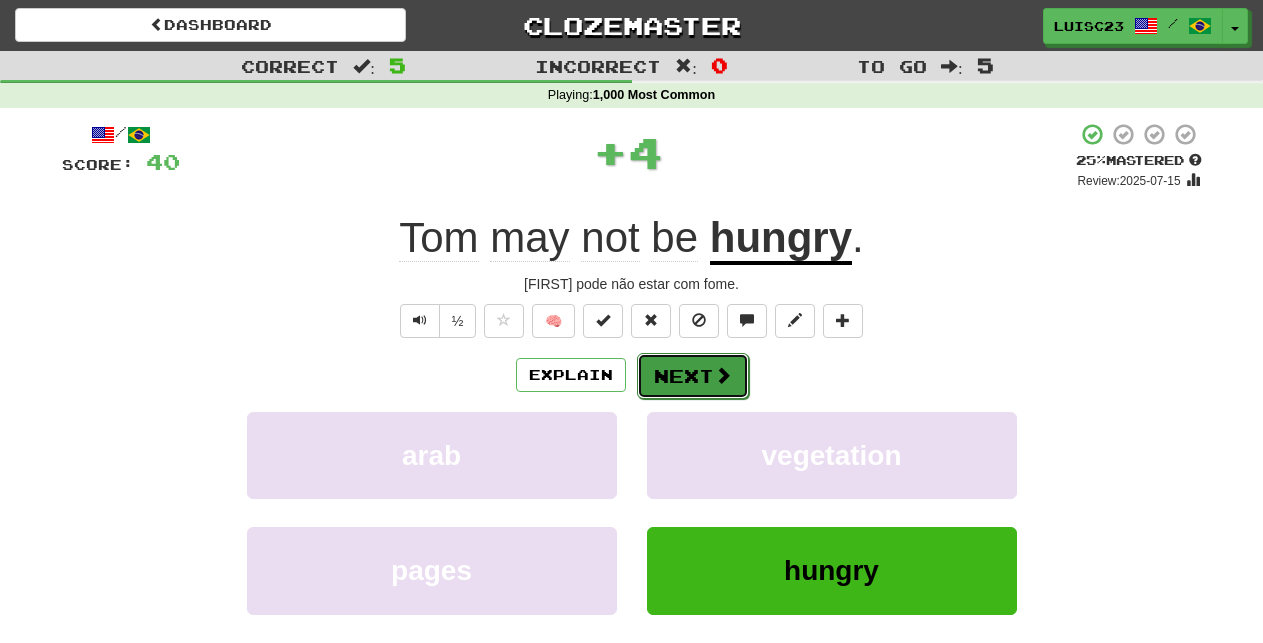 click on "Next" at bounding box center (693, 376) 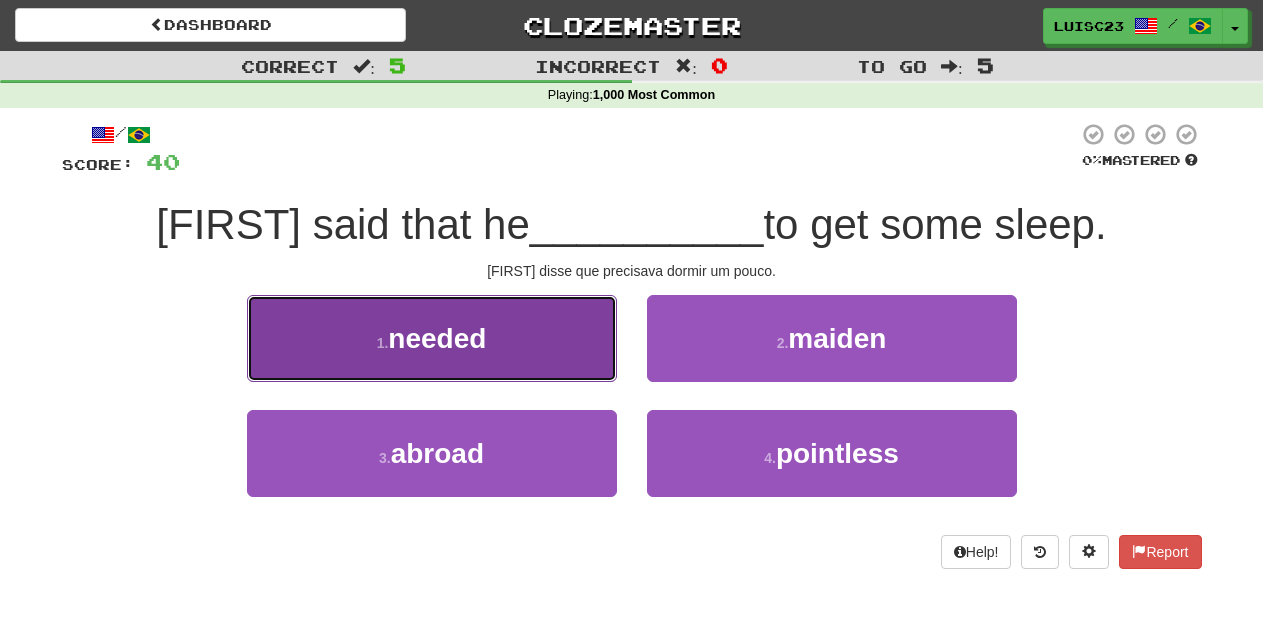 click on "1 .  needed" at bounding box center (432, 338) 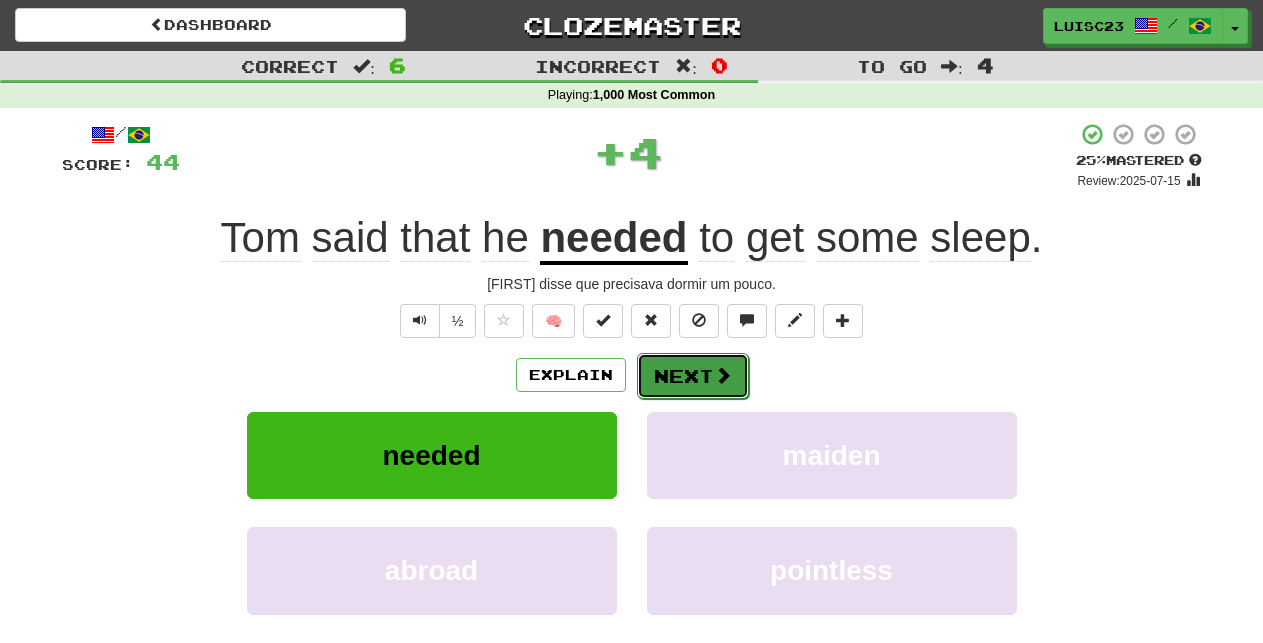 click on "Next" at bounding box center [693, 376] 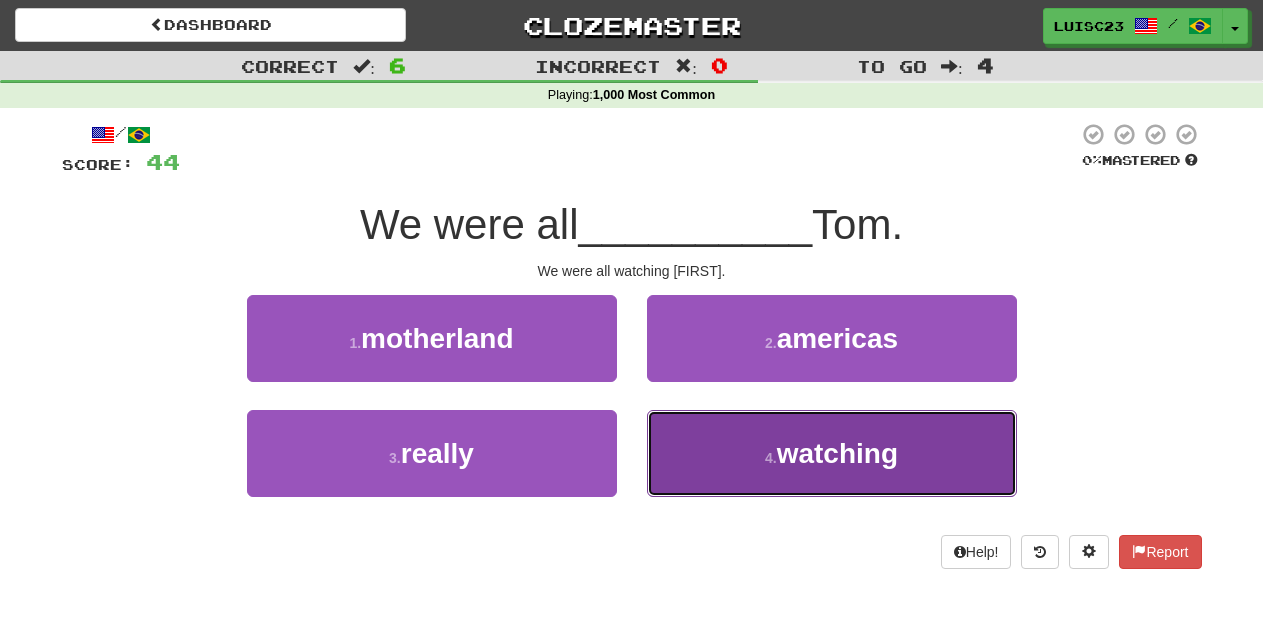 click on "4 .  watching" at bounding box center (832, 453) 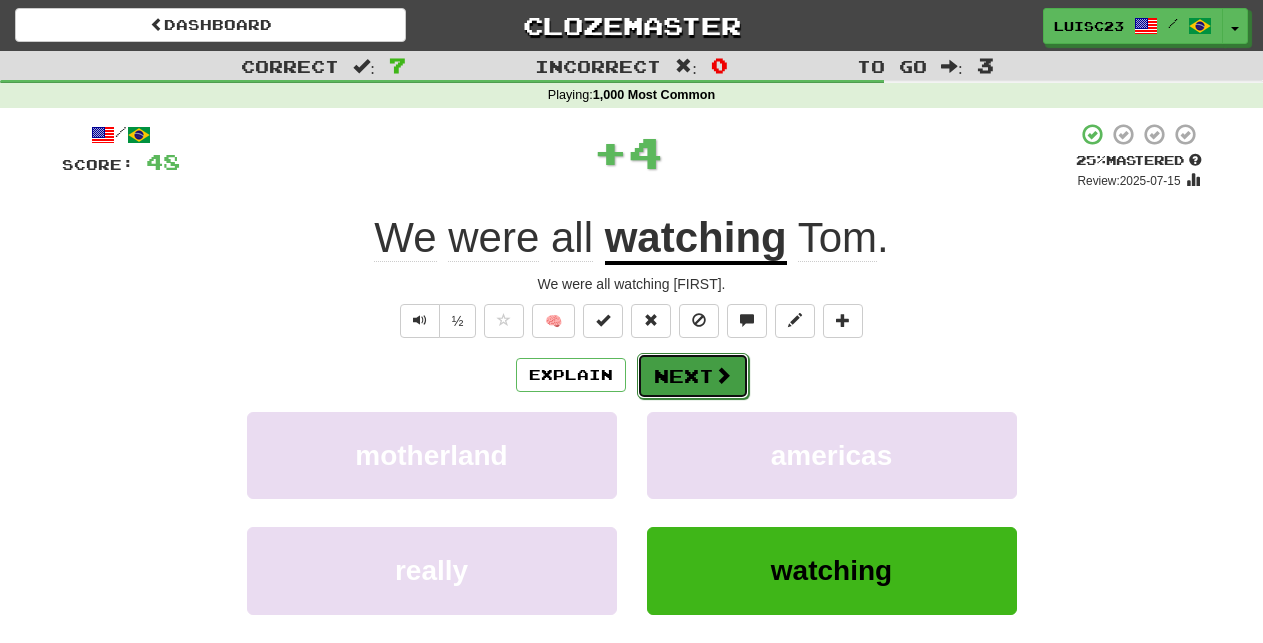 click on "Next" at bounding box center (693, 376) 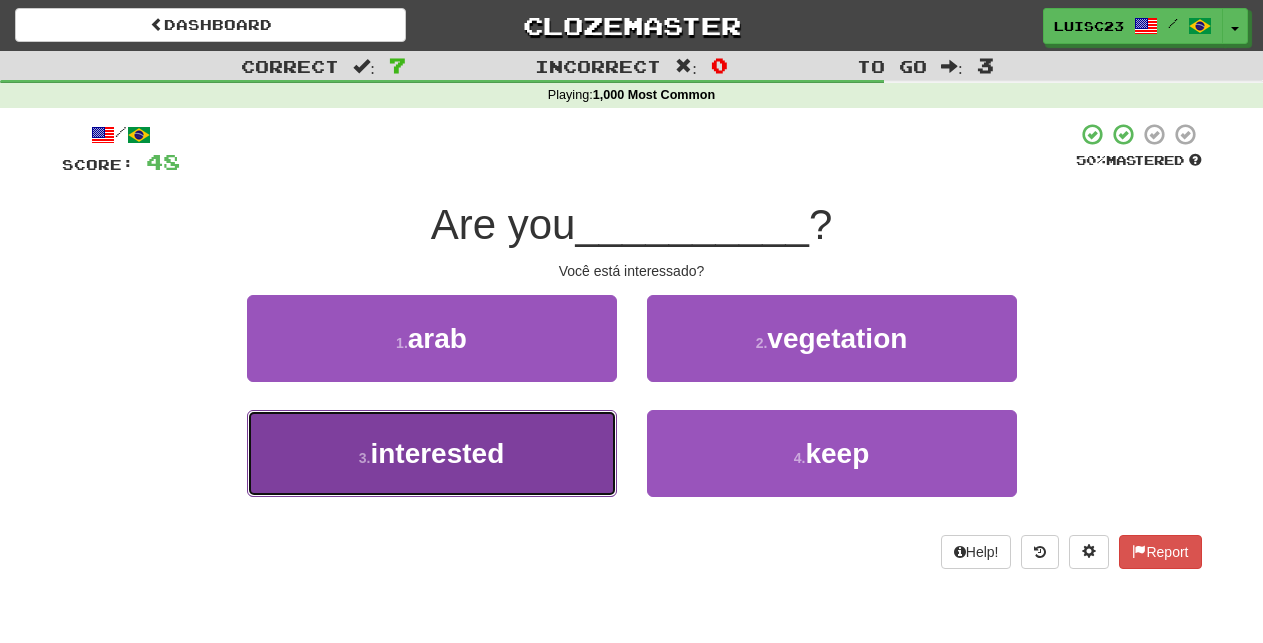 click on "3 .  interested" at bounding box center (432, 453) 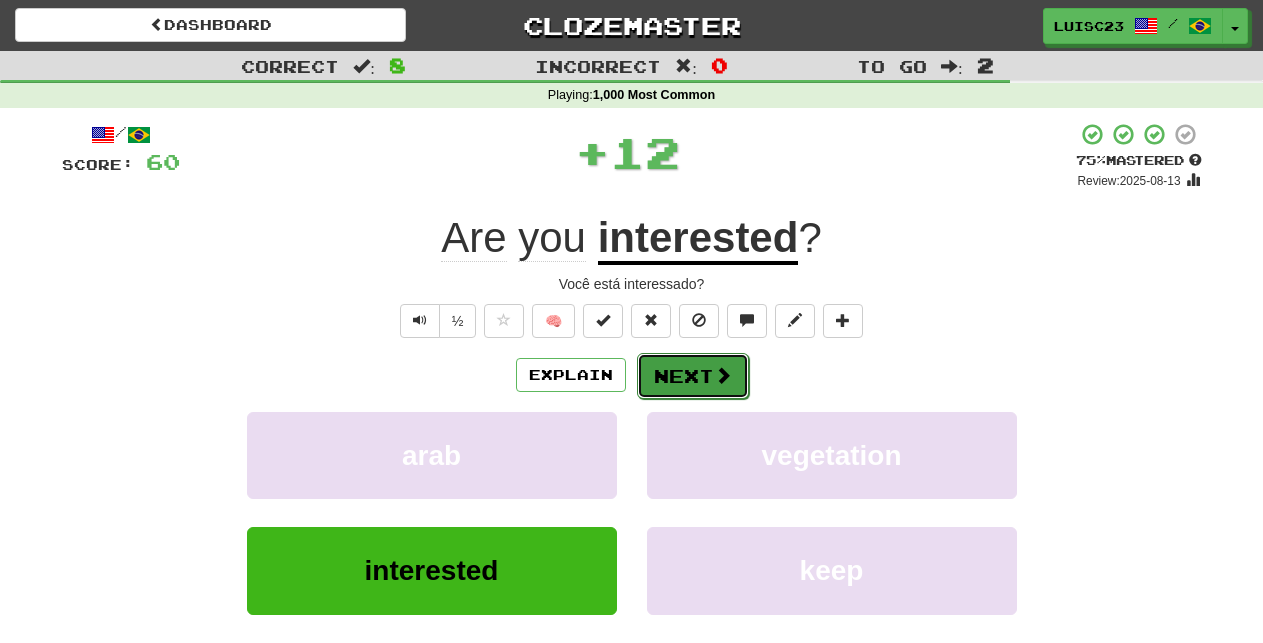 click on "Next" at bounding box center [693, 376] 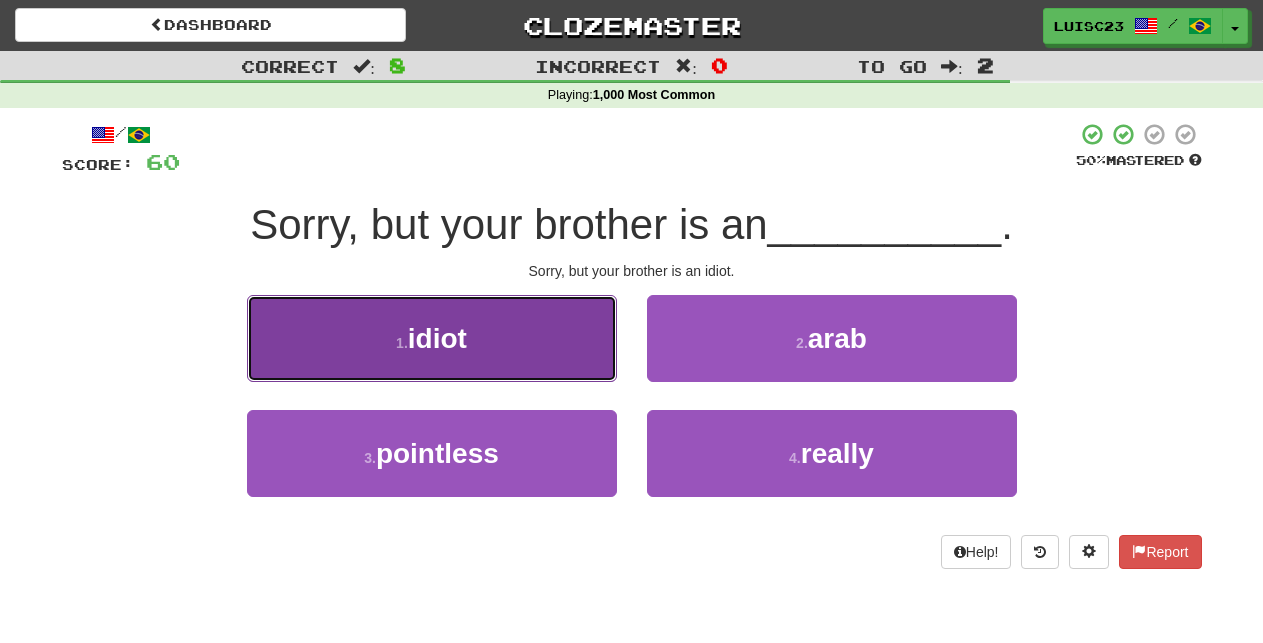 click on "1 .  idiot" at bounding box center (432, 338) 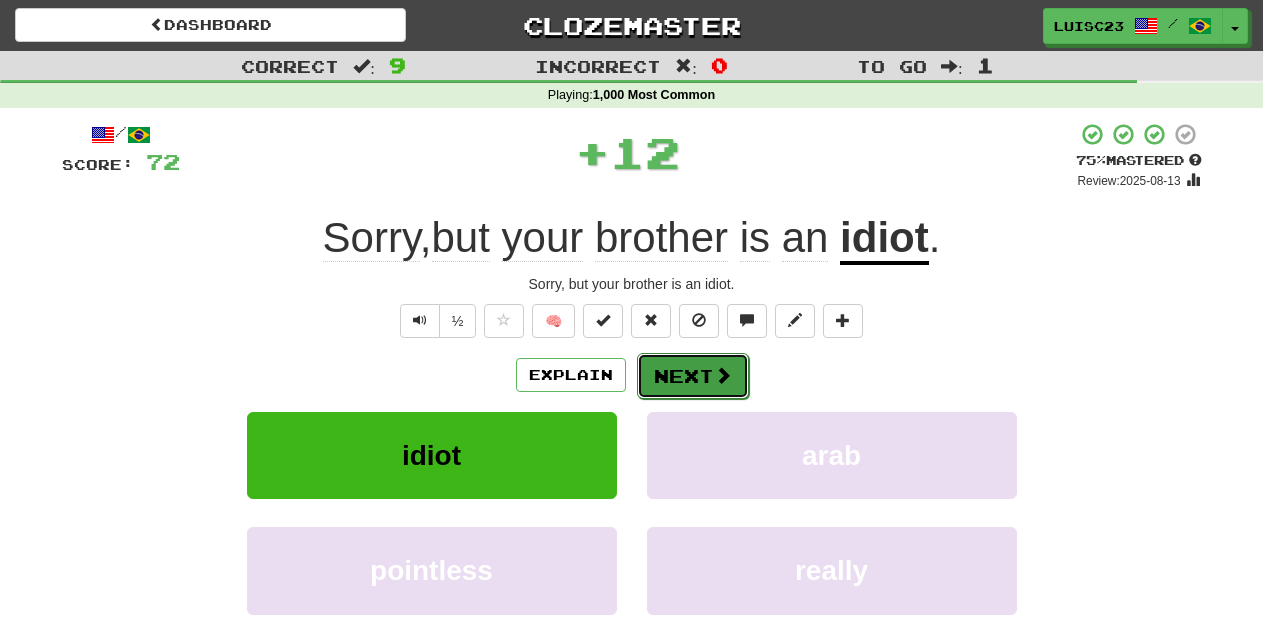 click on "Next" at bounding box center [693, 376] 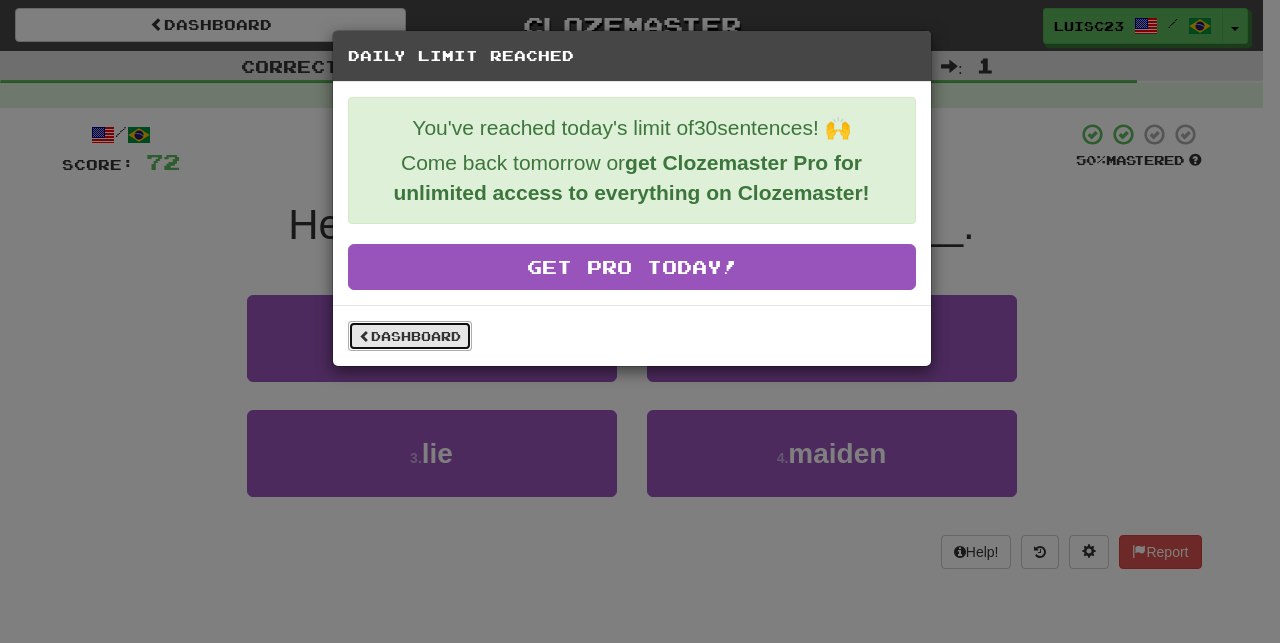 click on "Dashboard" at bounding box center (410, 336) 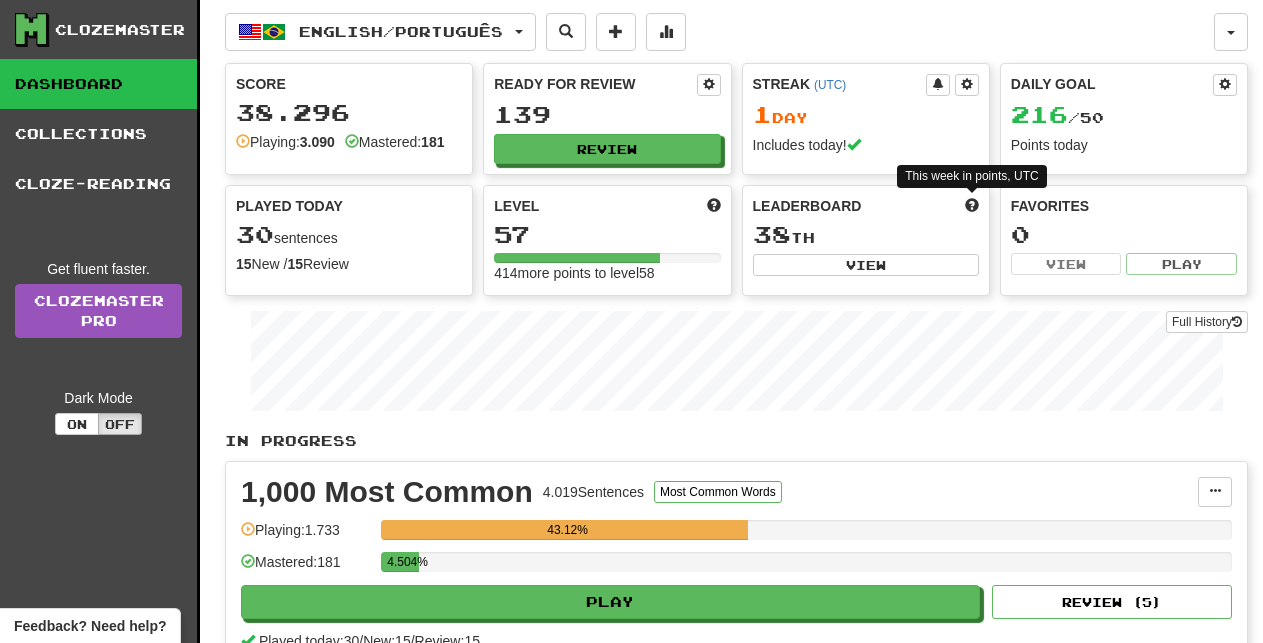 scroll, scrollTop: 0, scrollLeft: 0, axis: both 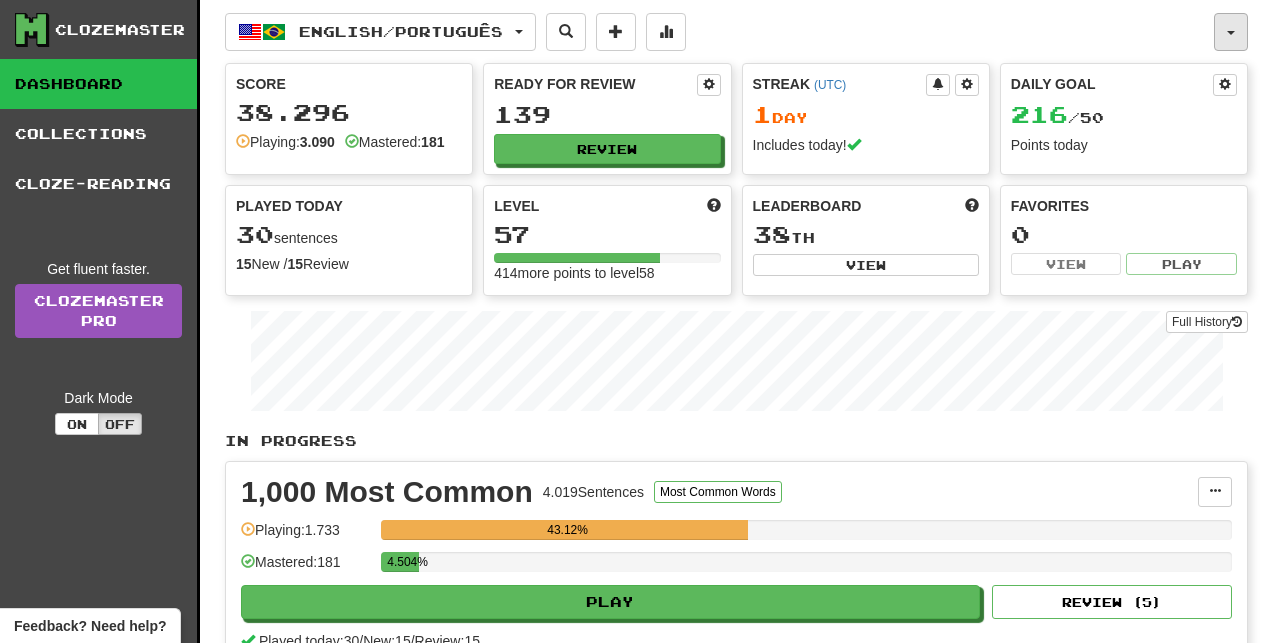 click at bounding box center (1231, 32) 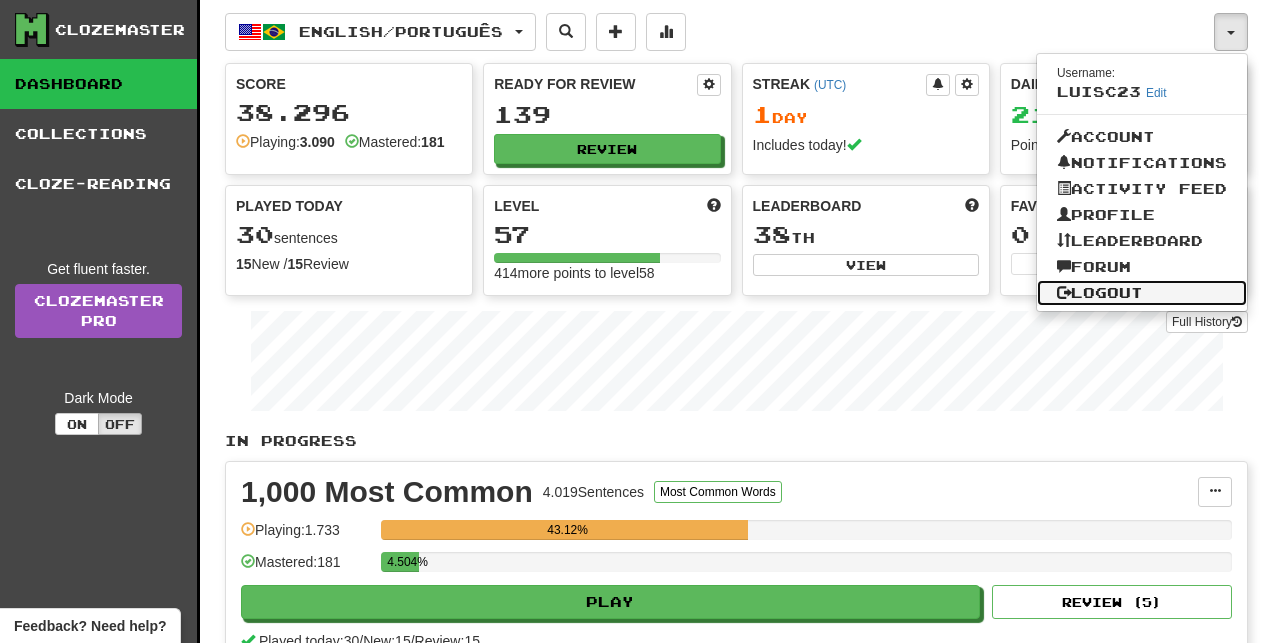 click on "Logout" at bounding box center [1142, 293] 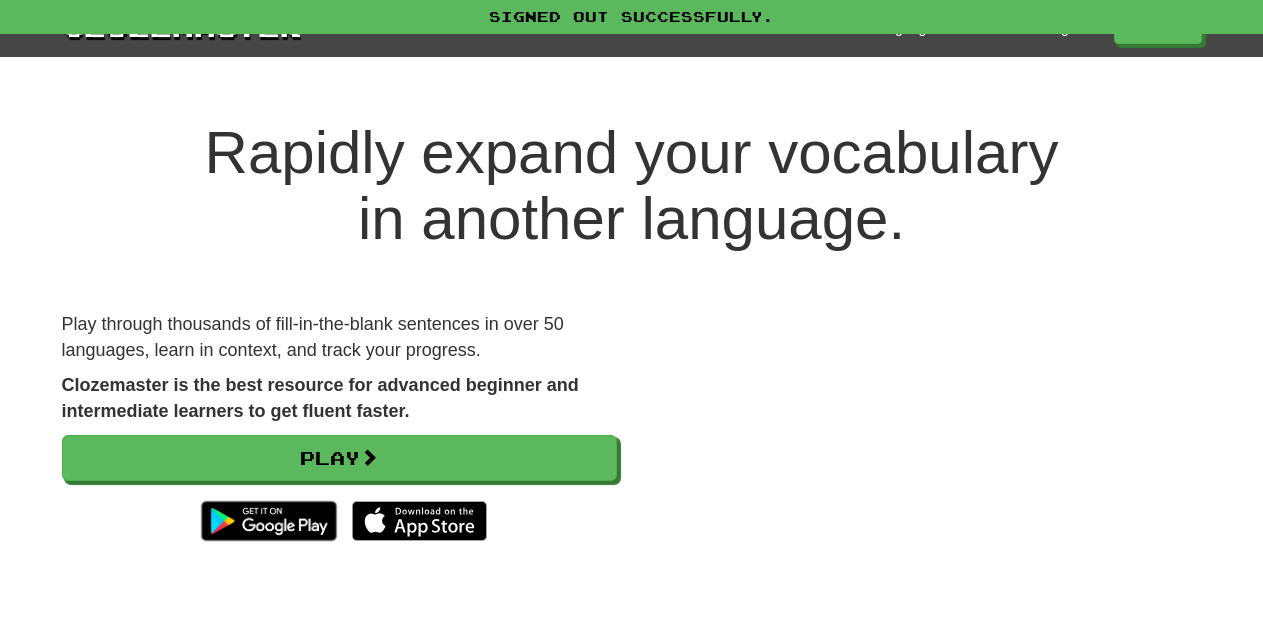 scroll, scrollTop: 0, scrollLeft: 0, axis: both 